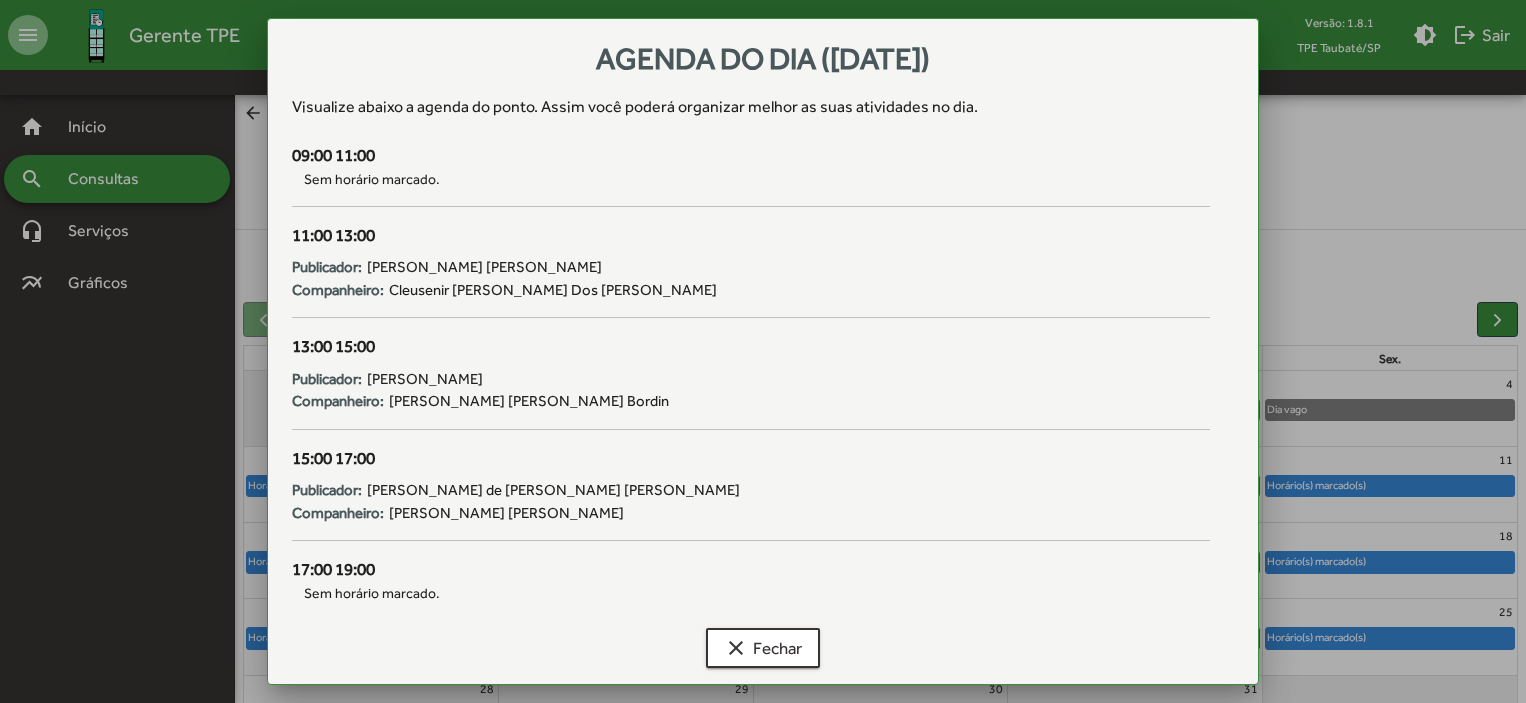 scroll, scrollTop: 0, scrollLeft: 0, axis: both 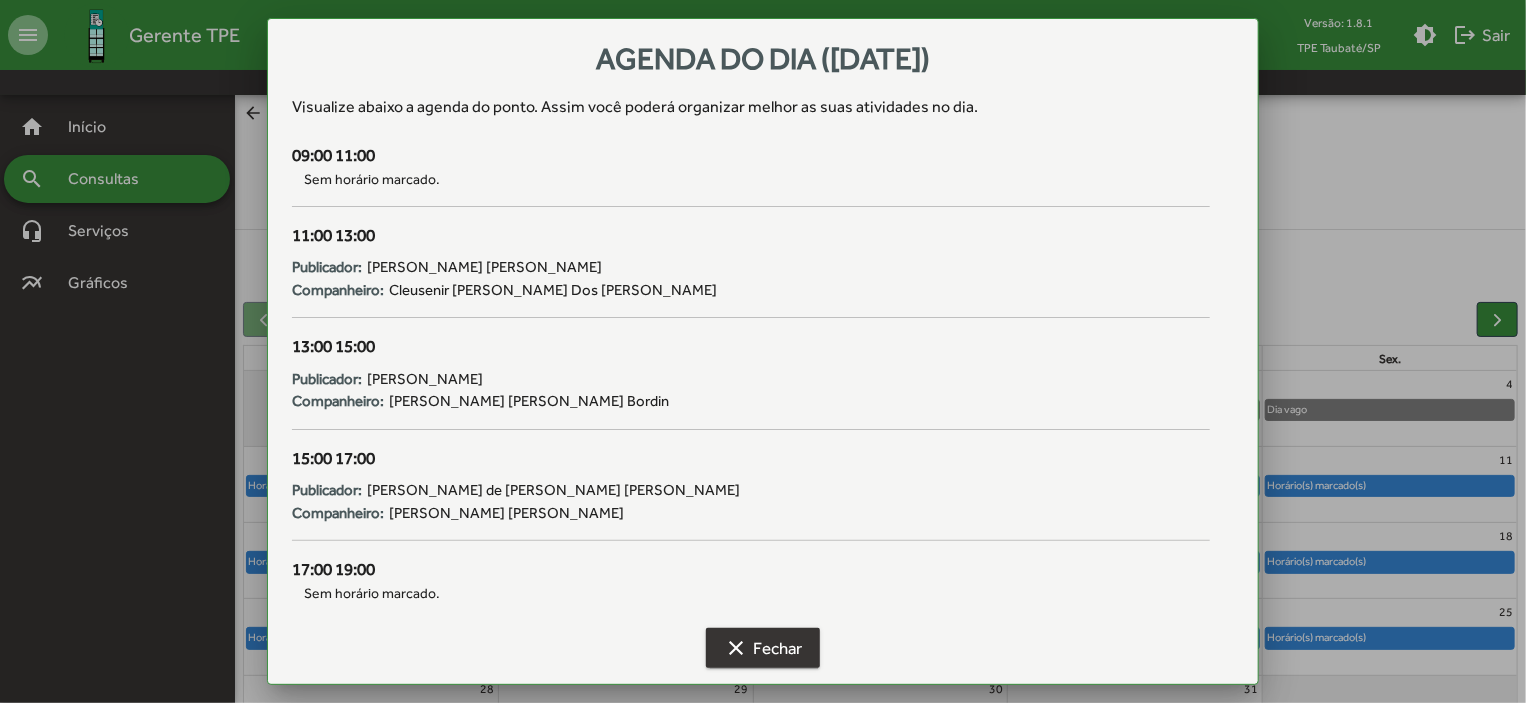 click on "clear  Fechar" at bounding box center [763, 648] 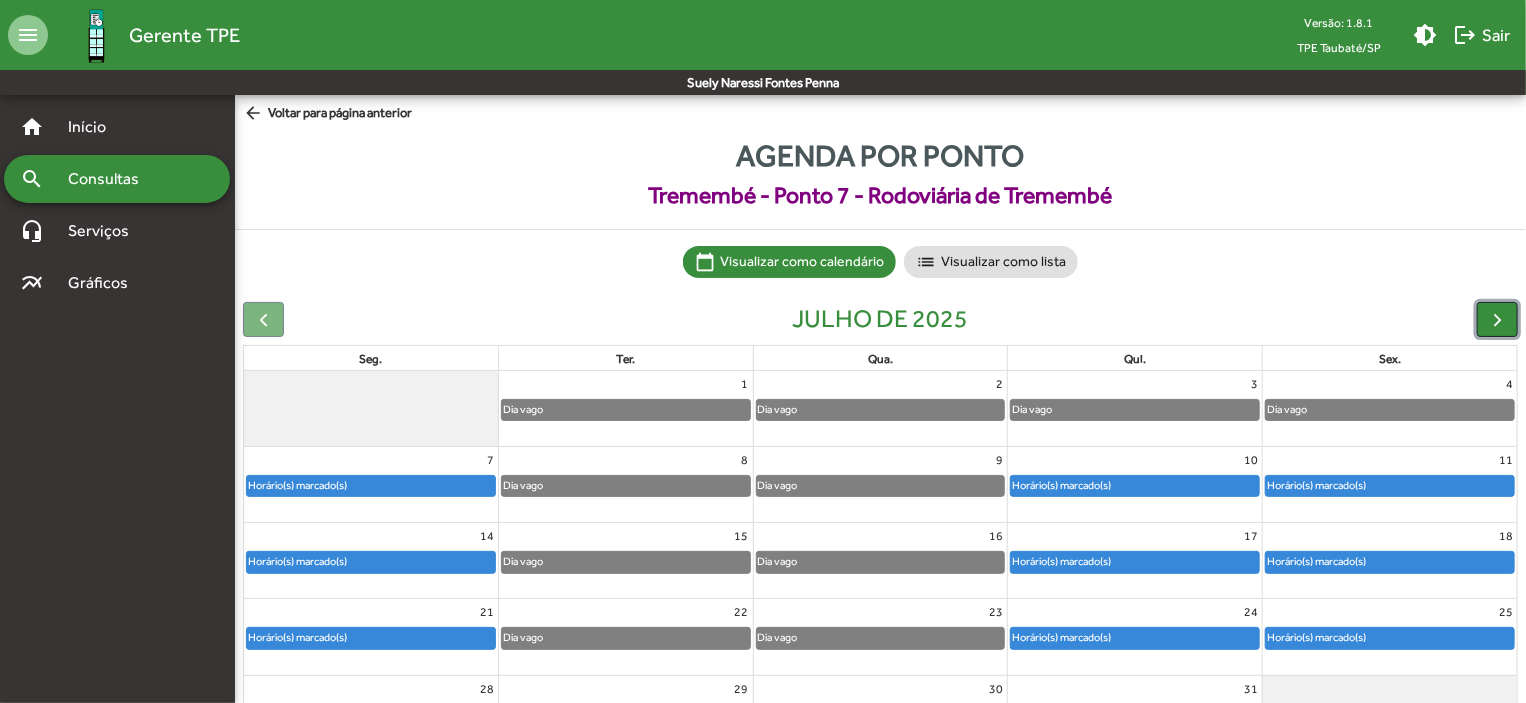 click 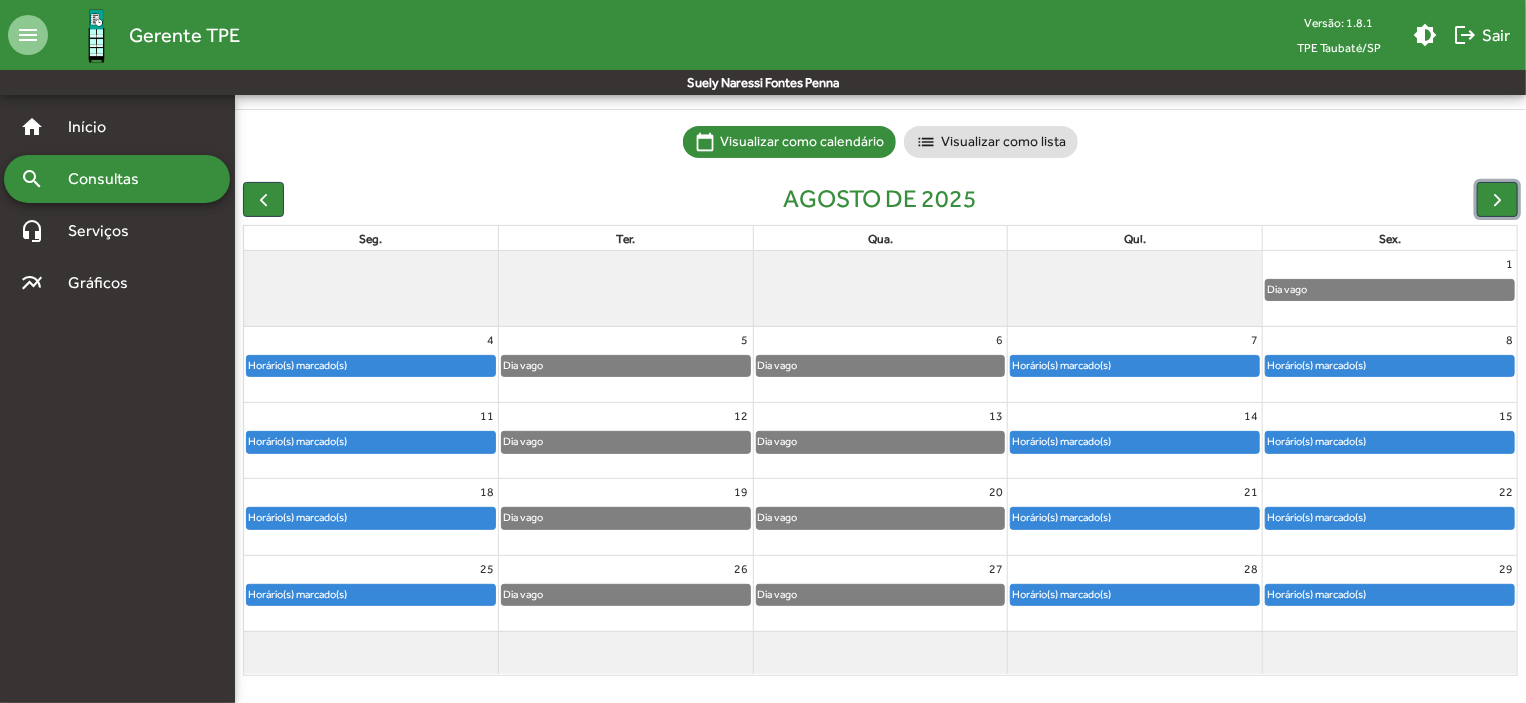 scroll, scrollTop: 124, scrollLeft: 0, axis: vertical 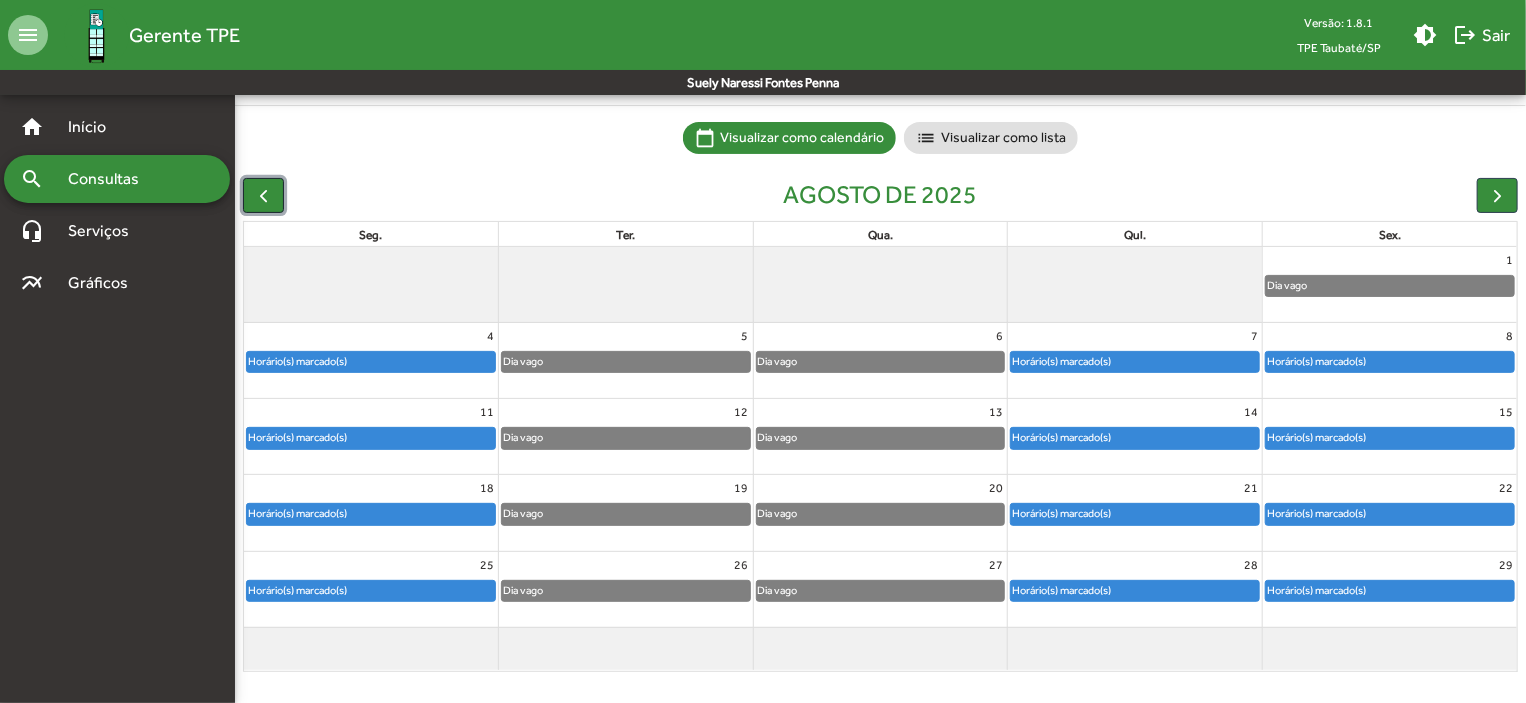click 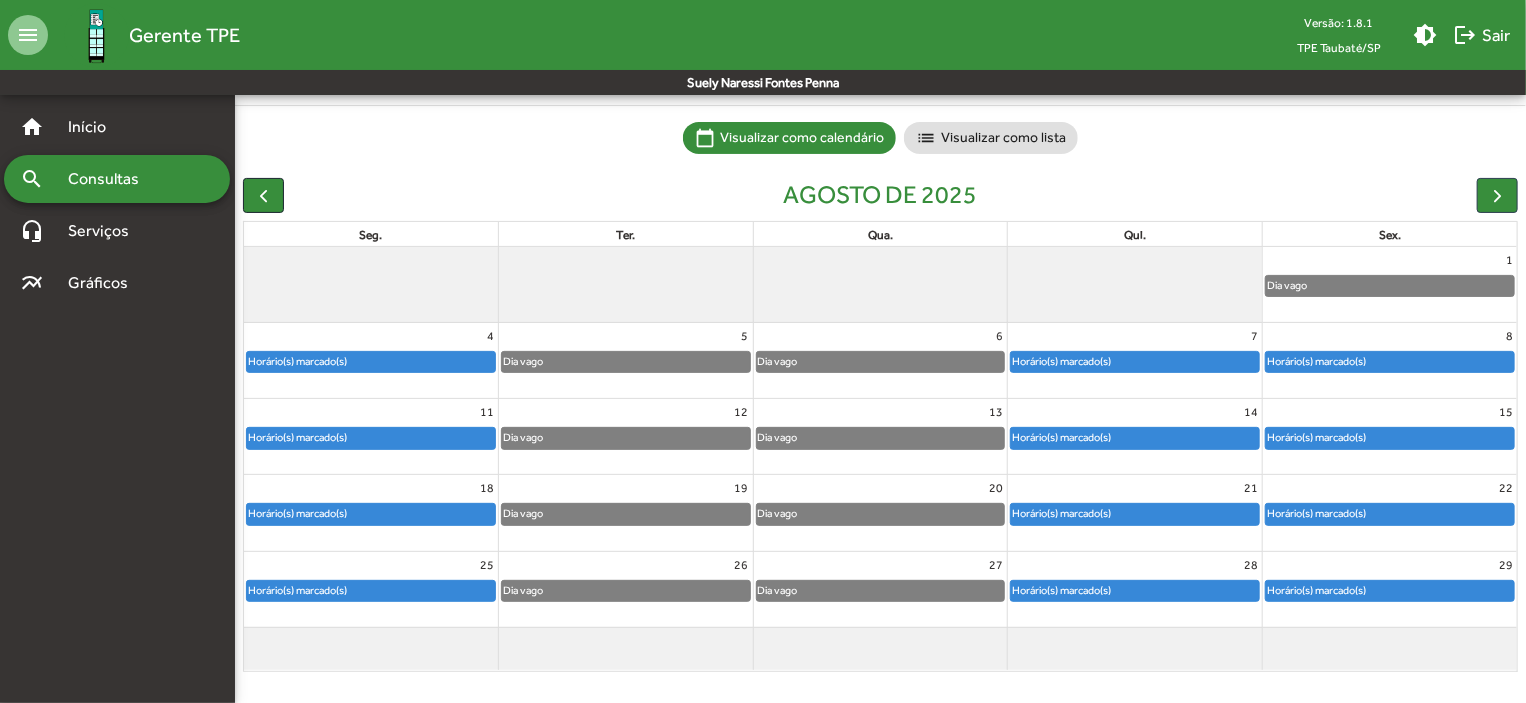 click 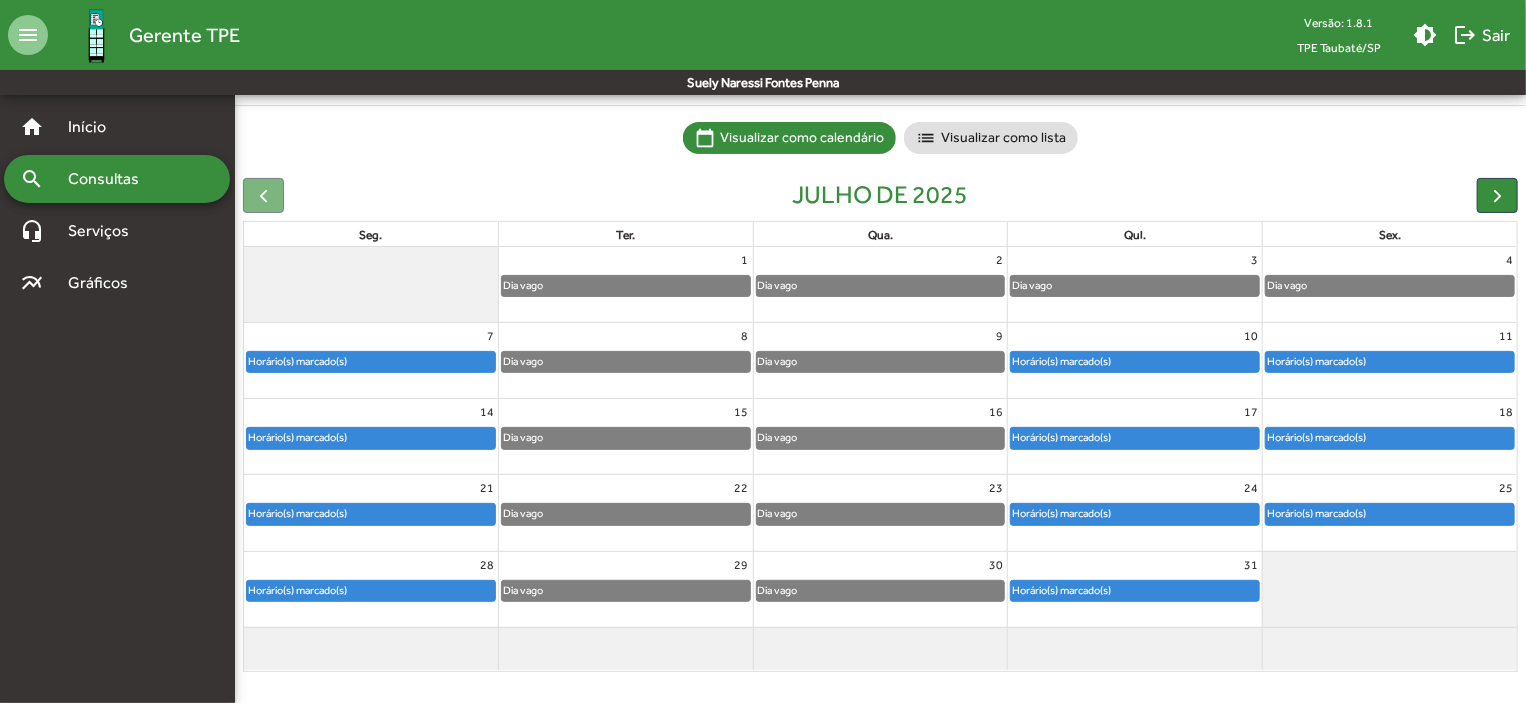 click 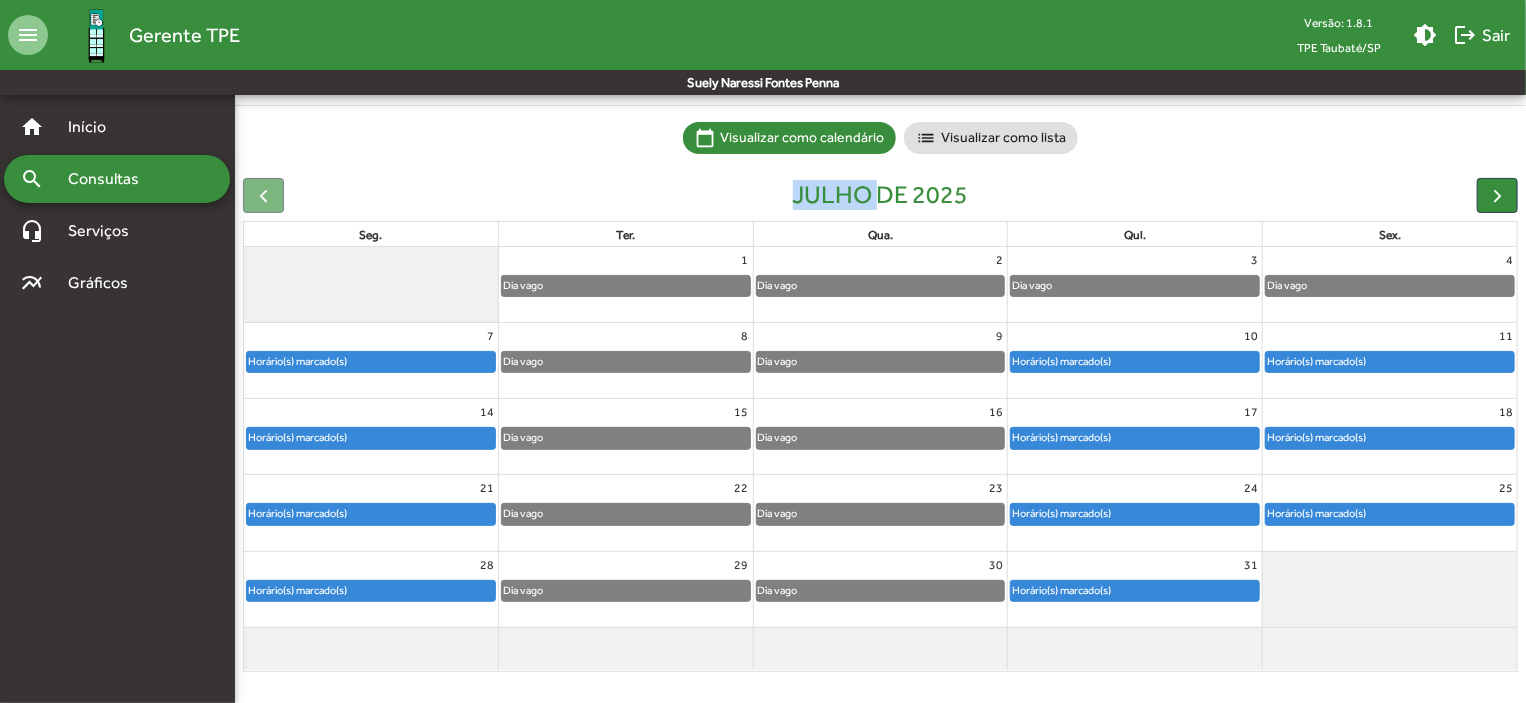 click 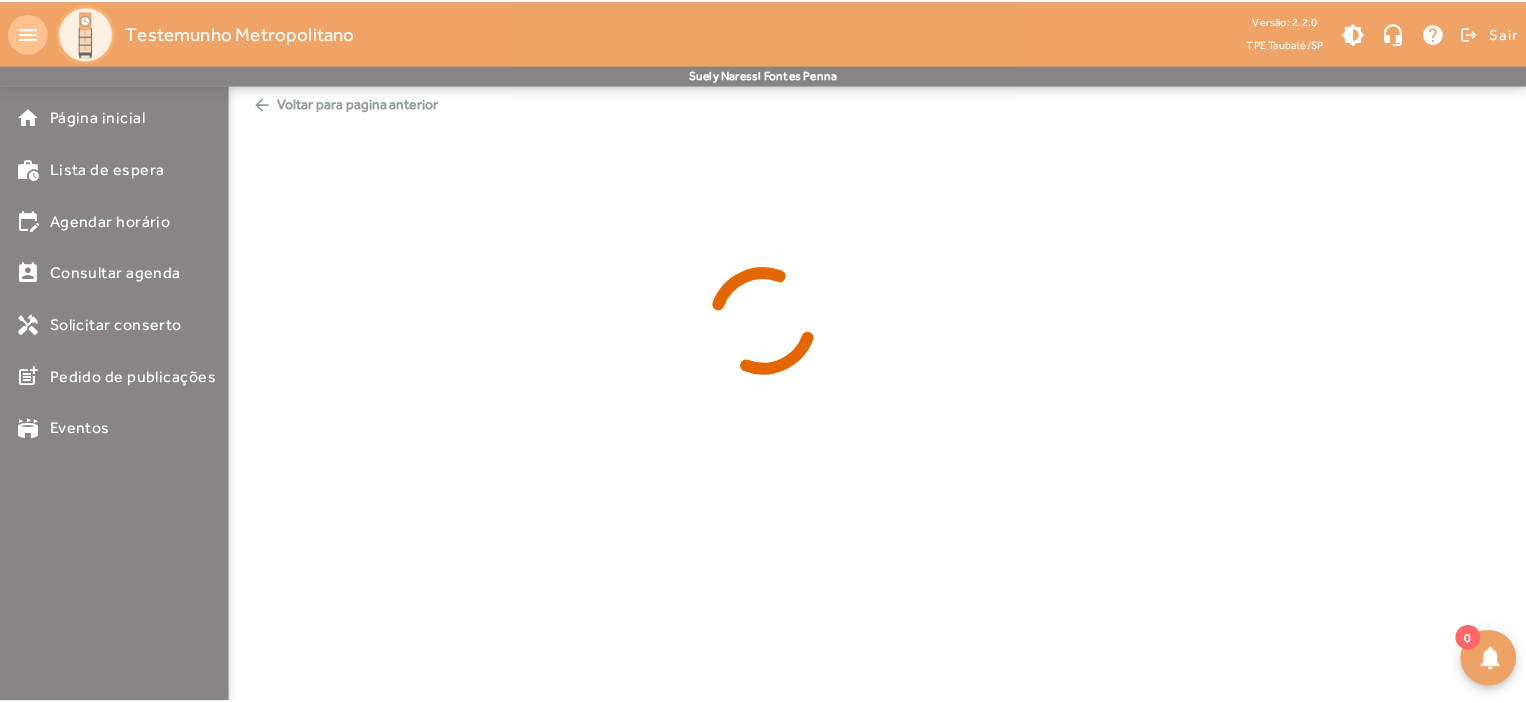 scroll, scrollTop: 0, scrollLeft: 0, axis: both 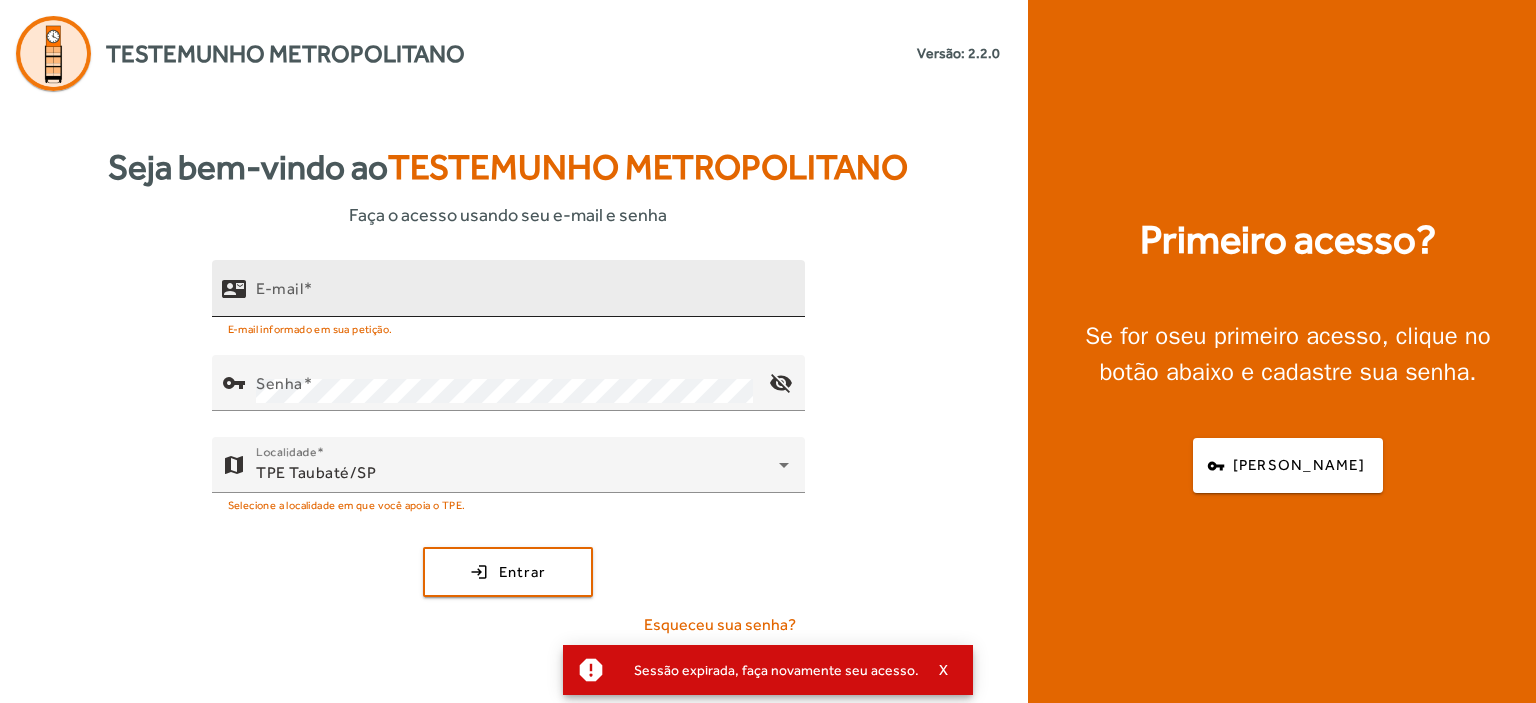 click on "E-mail" at bounding box center [279, 288] 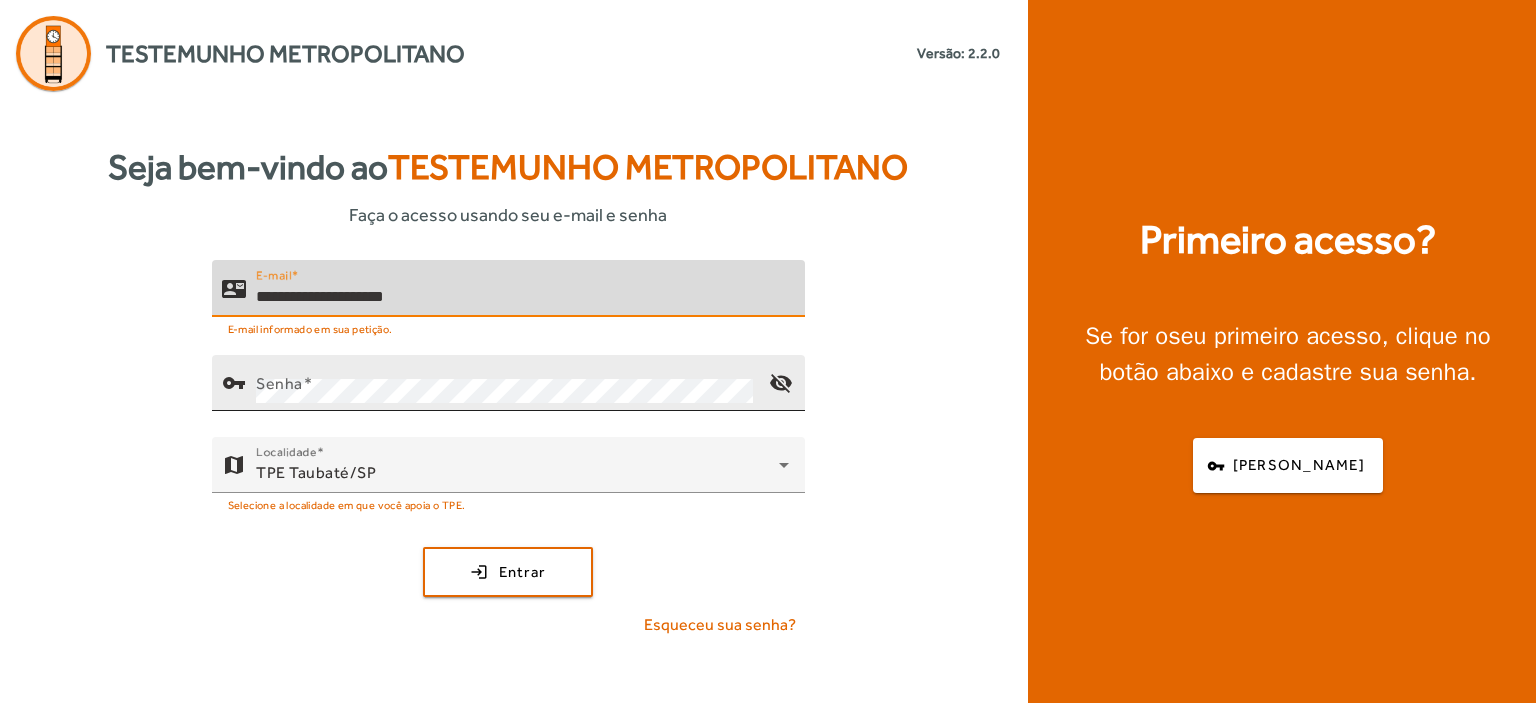 type on "**********" 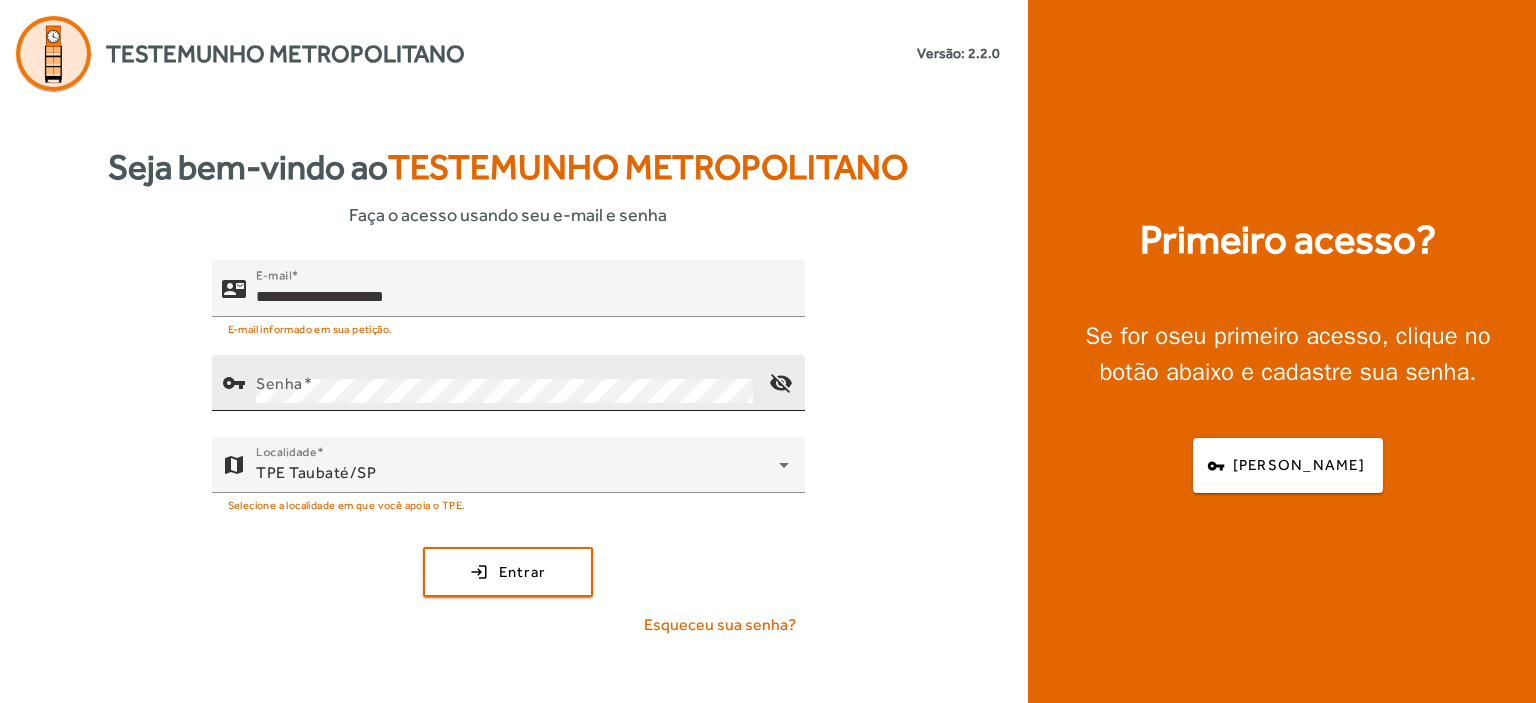 click on "vpn_key" 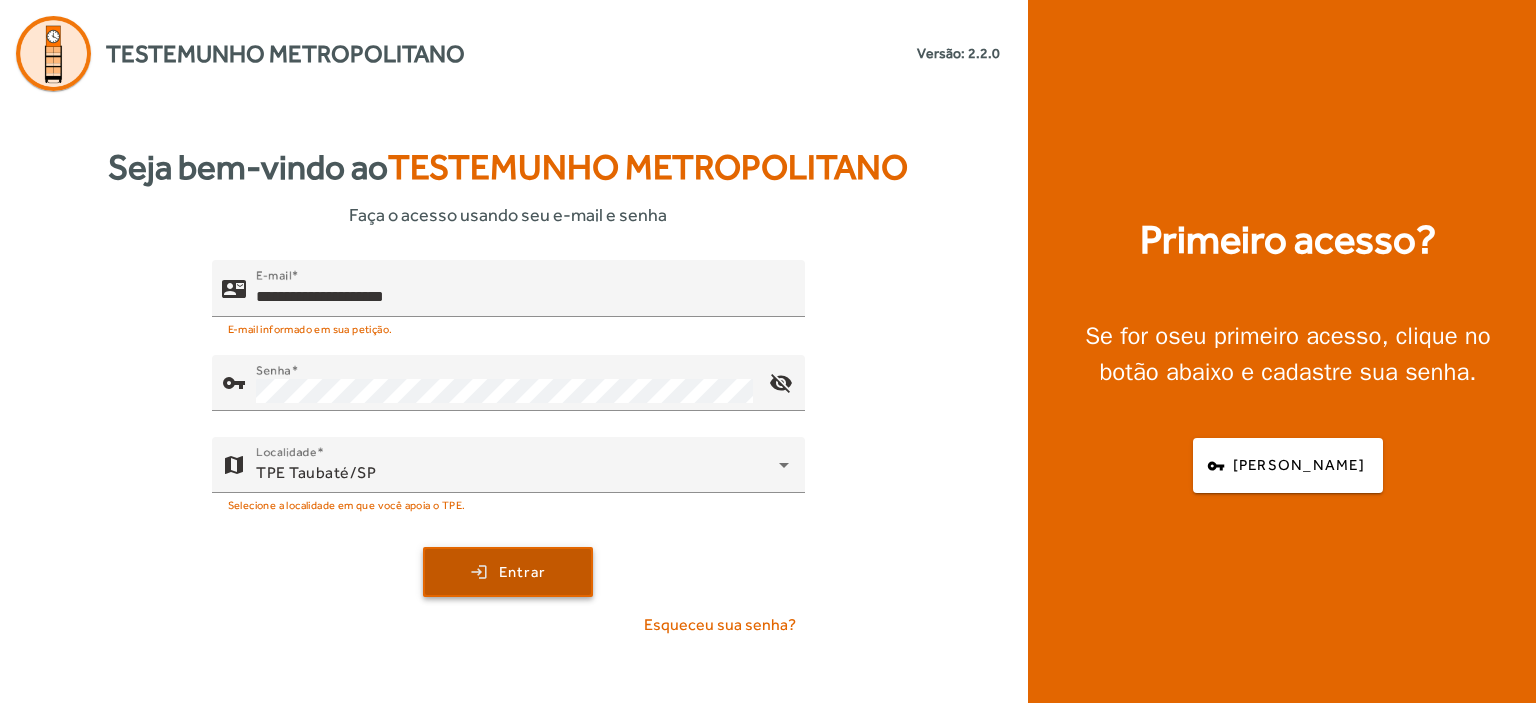 click on "Entrar" 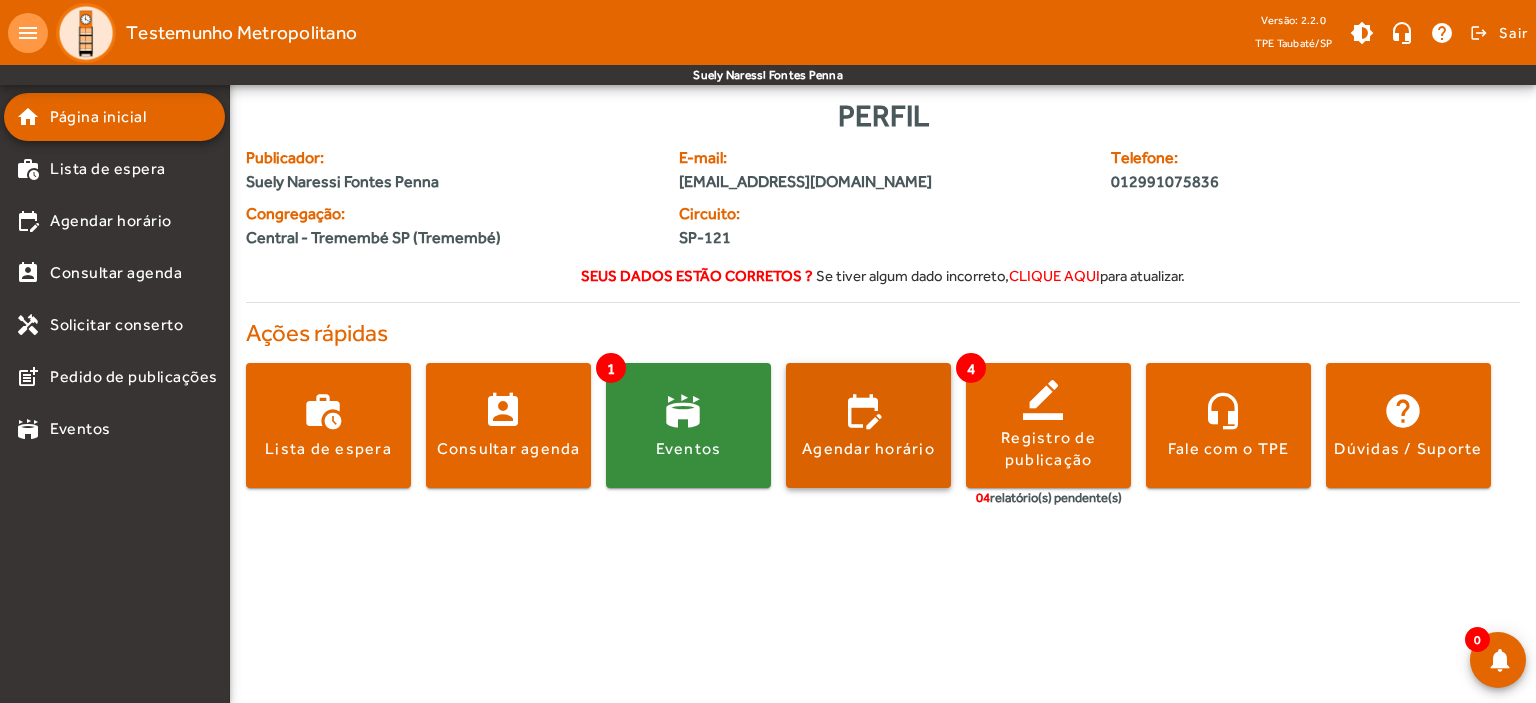 click on "Agendar horário" 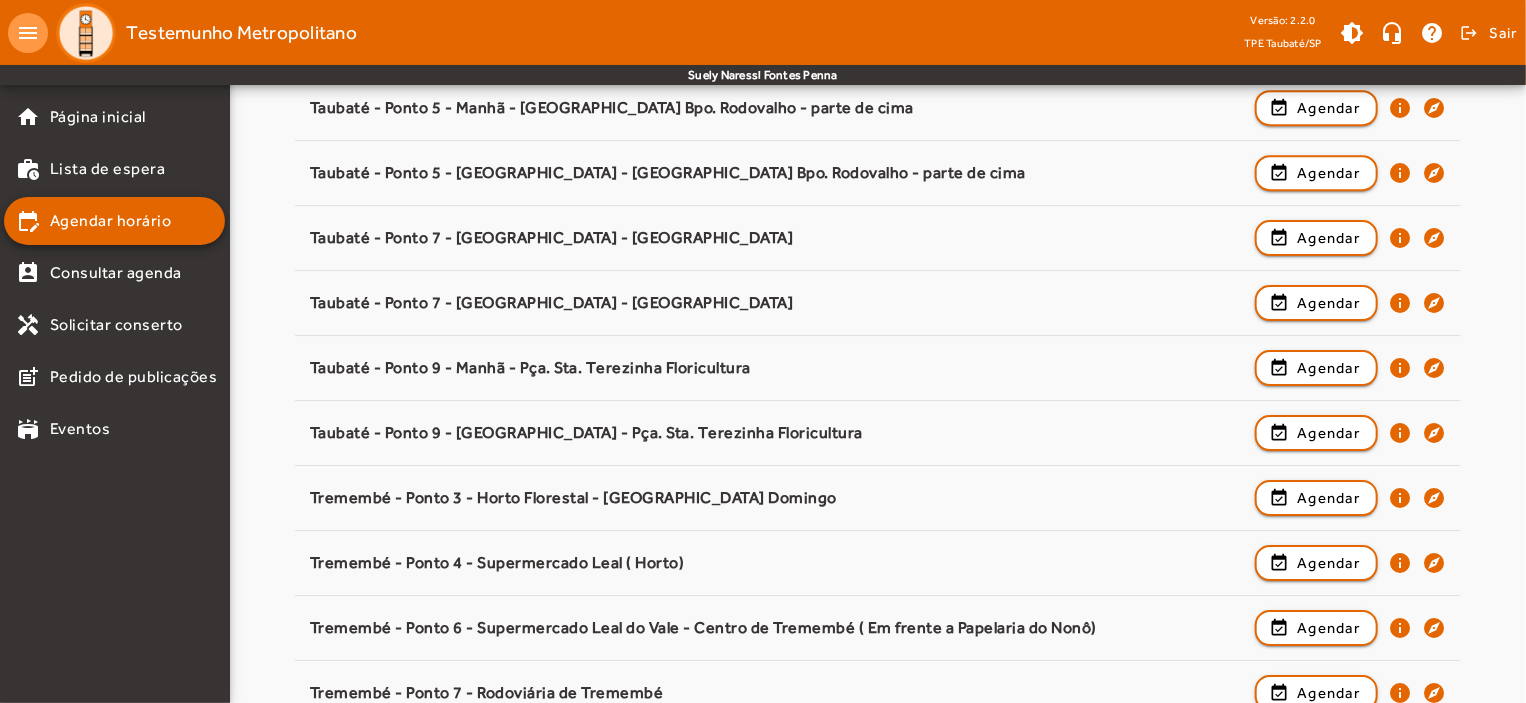 scroll, scrollTop: 3131, scrollLeft: 0, axis: vertical 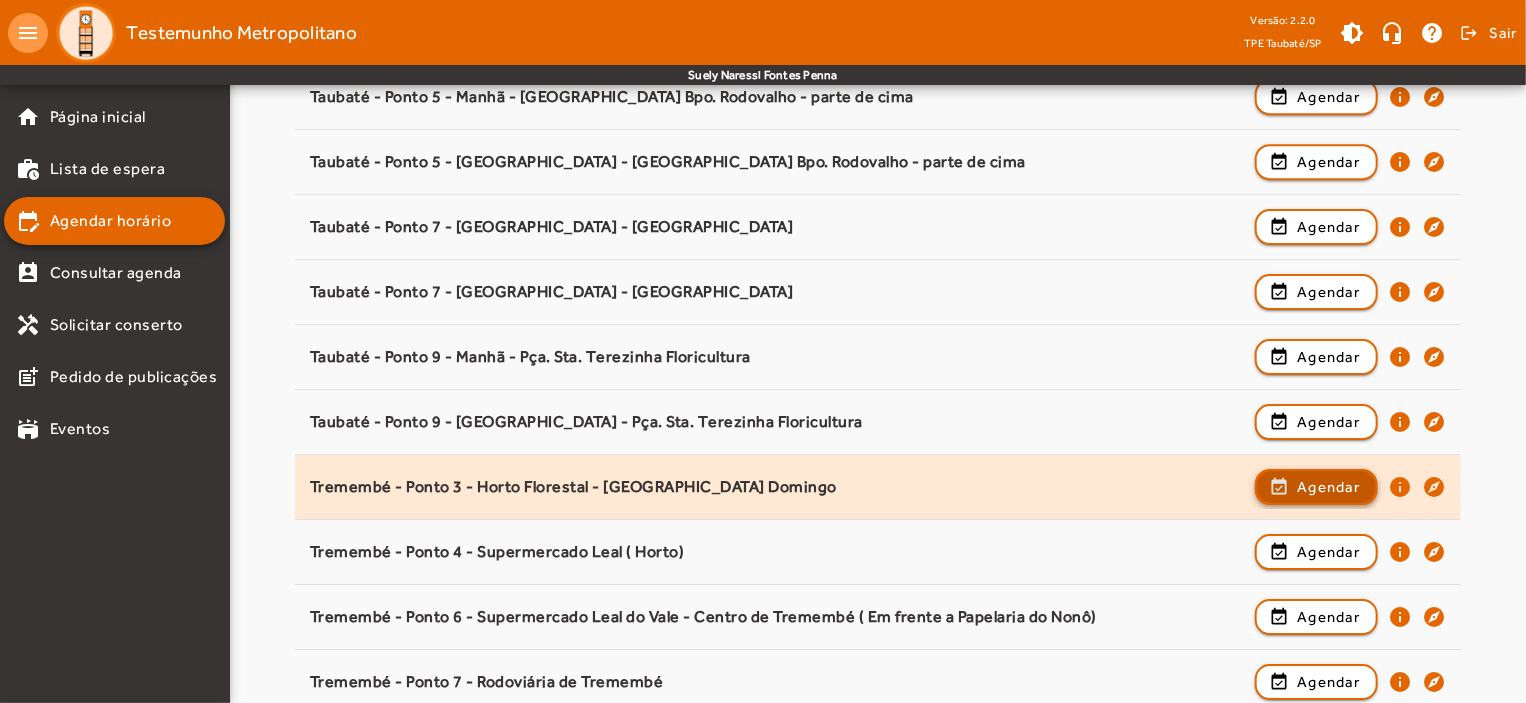click 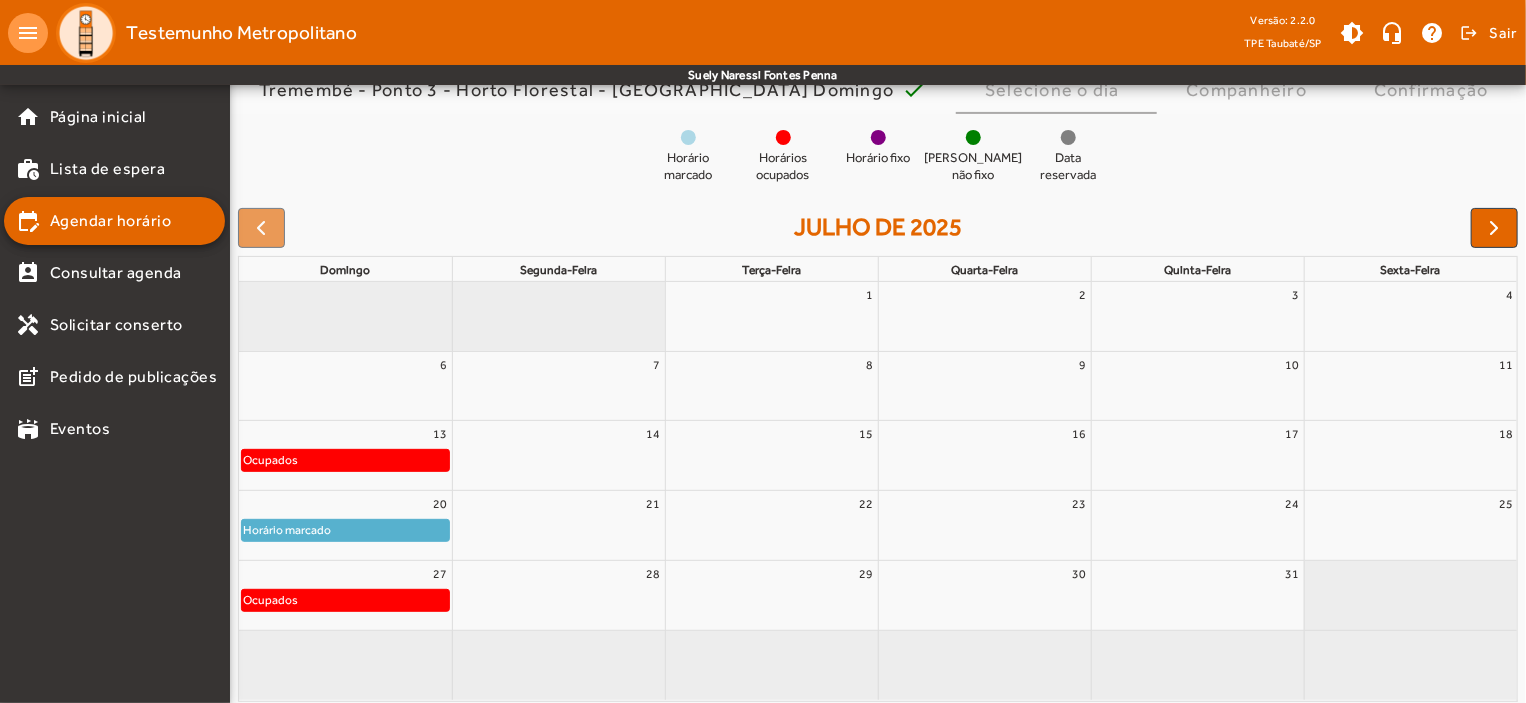 scroll, scrollTop: 182, scrollLeft: 0, axis: vertical 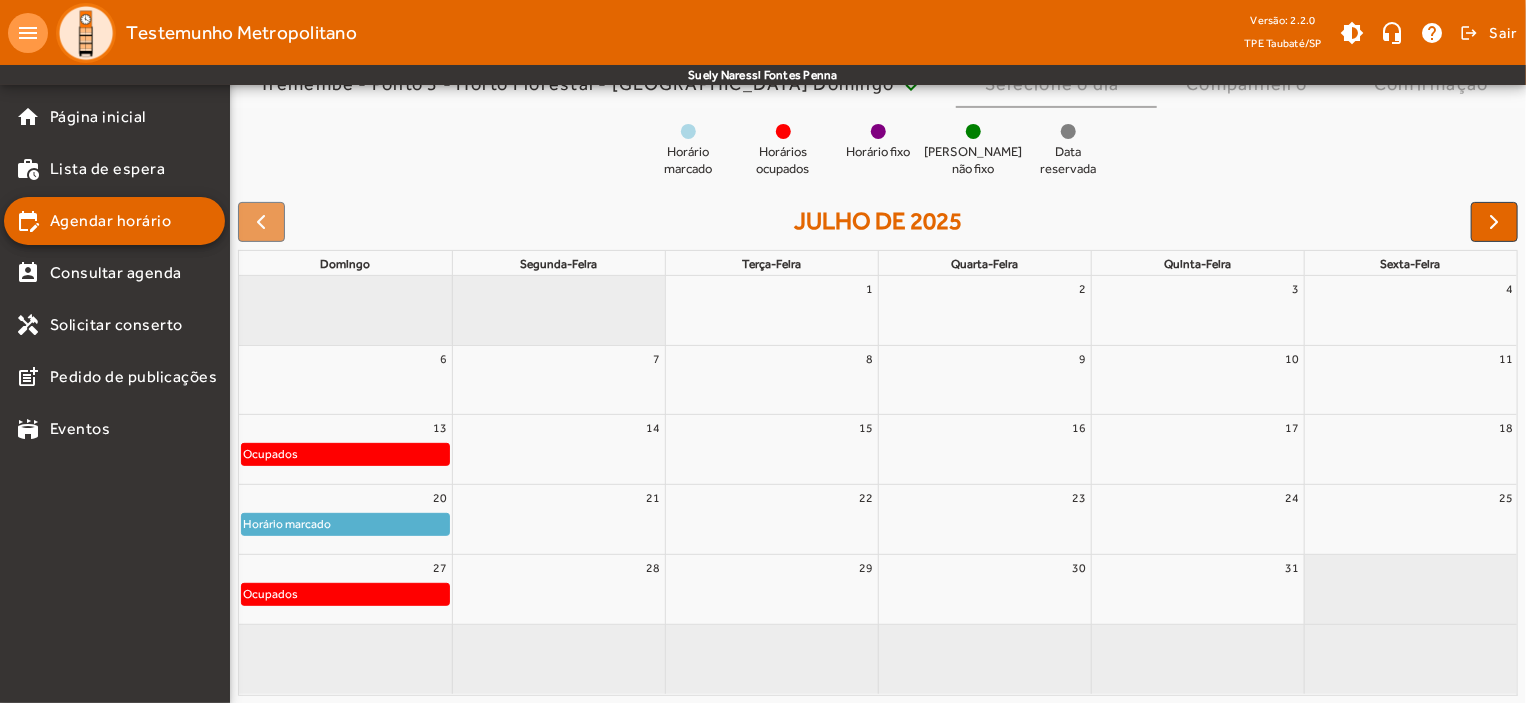 click on "Horário marcado" 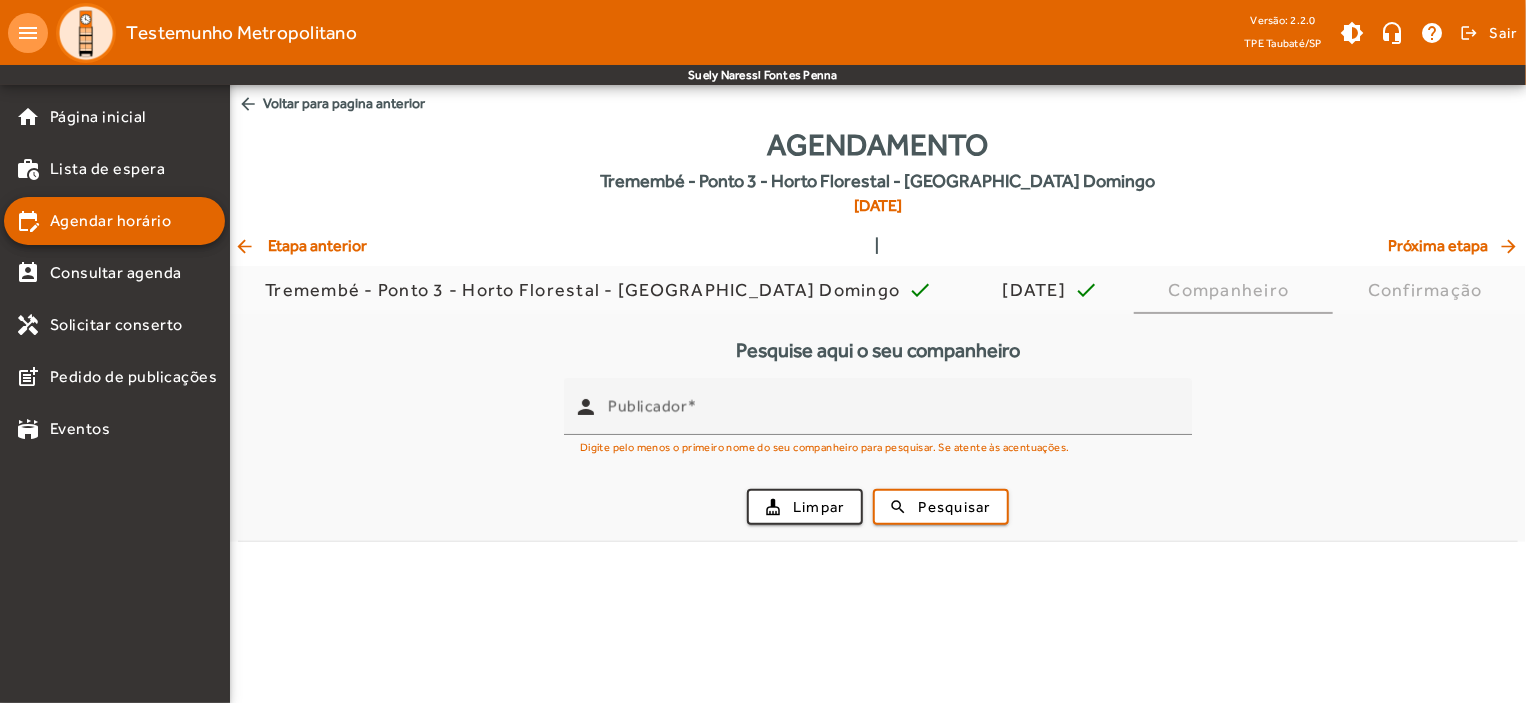 scroll, scrollTop: 0, scrollLeft: 0, axis: both 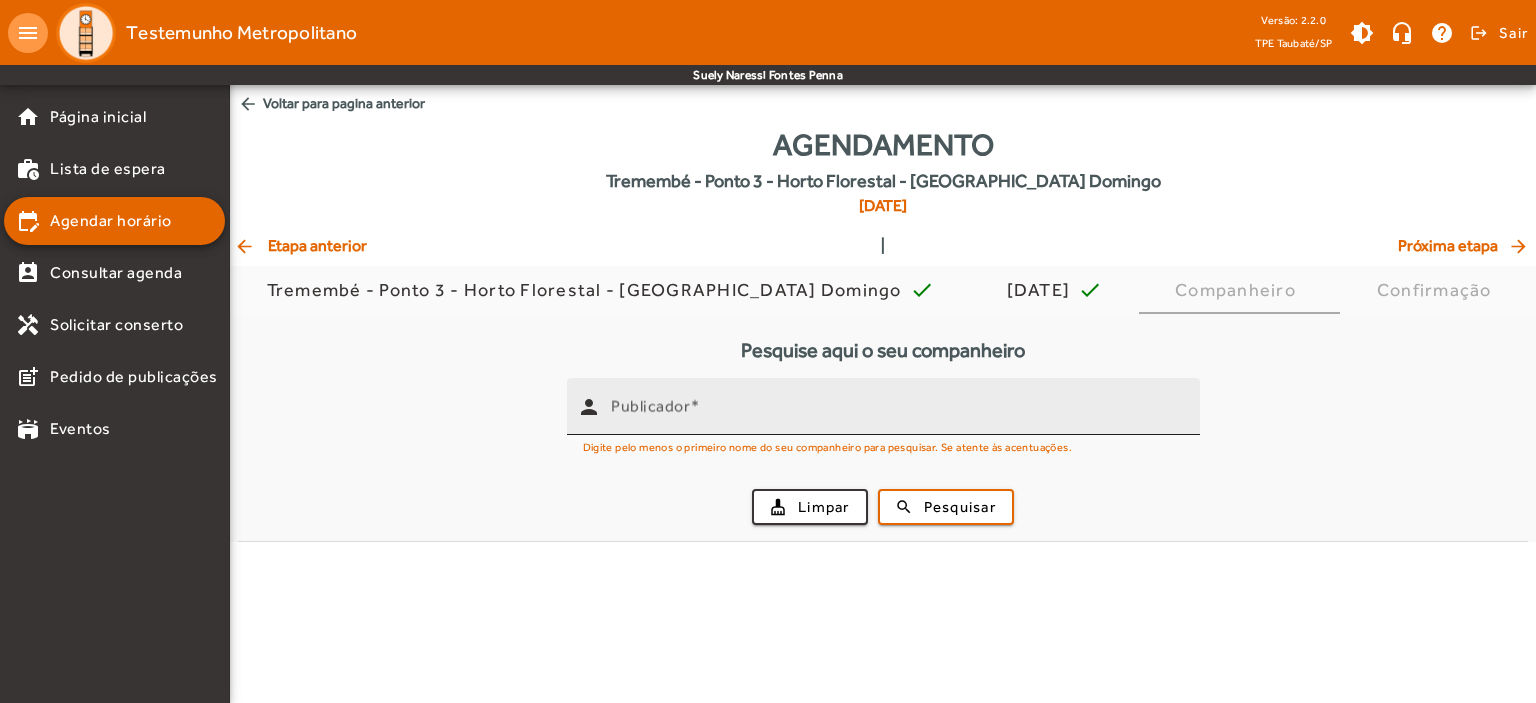 click on "Publicador" at bounding box center [897, 415] 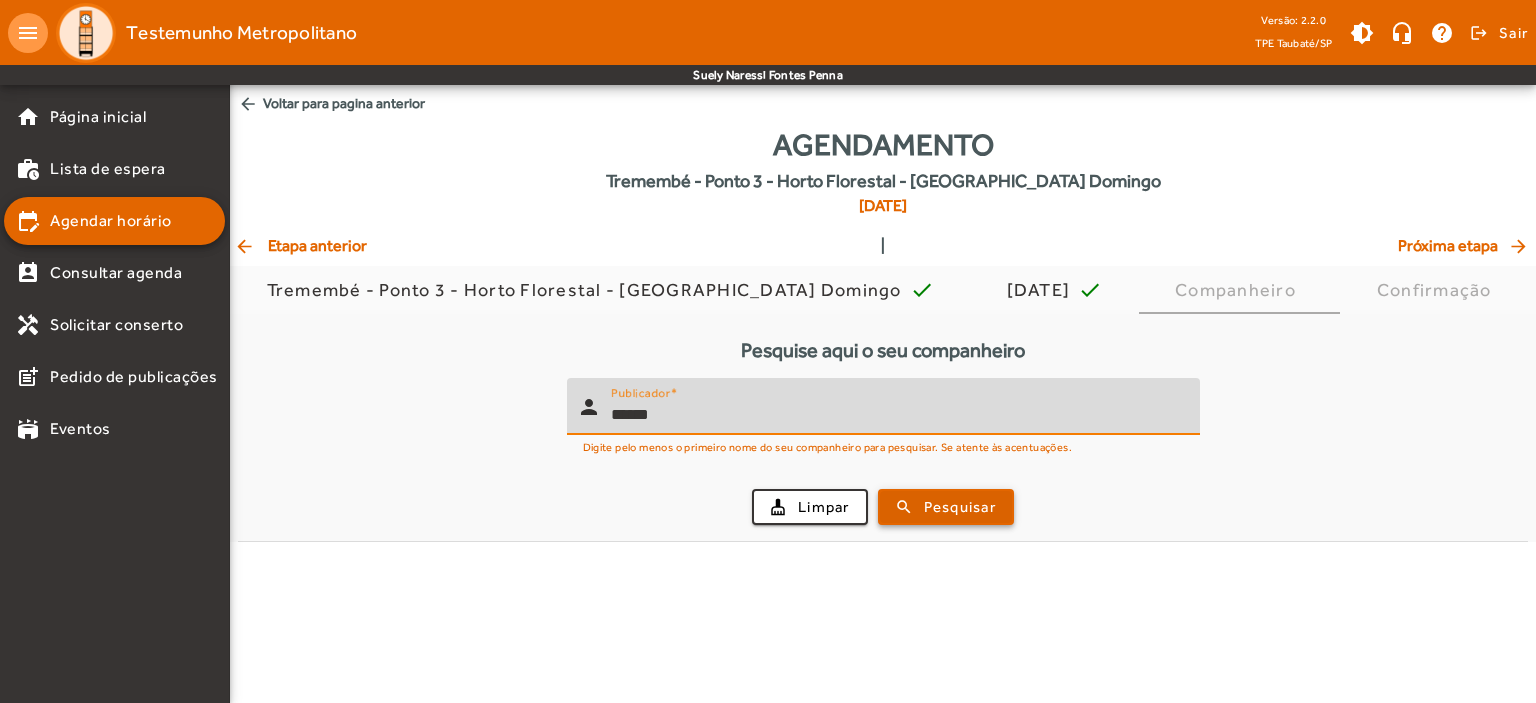 type on "******" 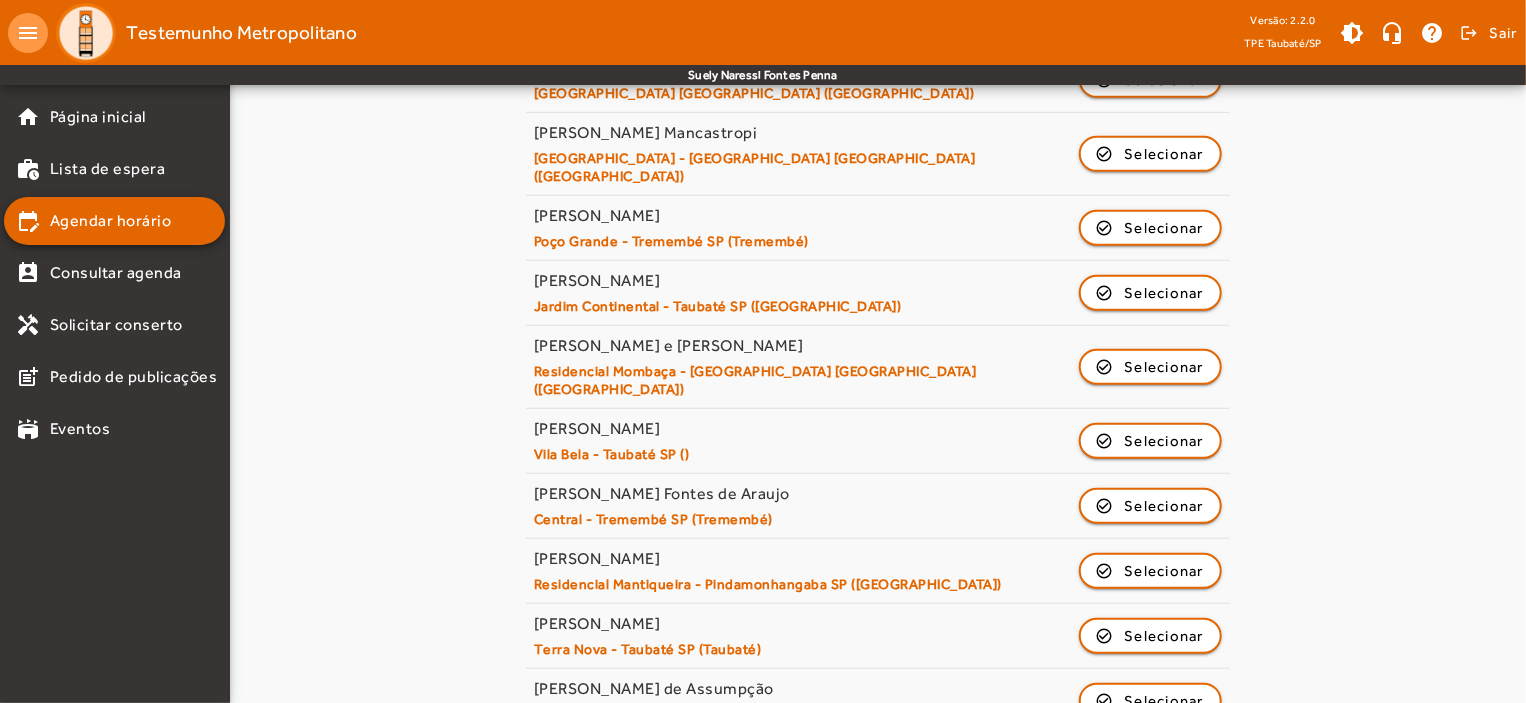 scroll, scrollTop: 600, scrollLeft: 0, axis: vertical 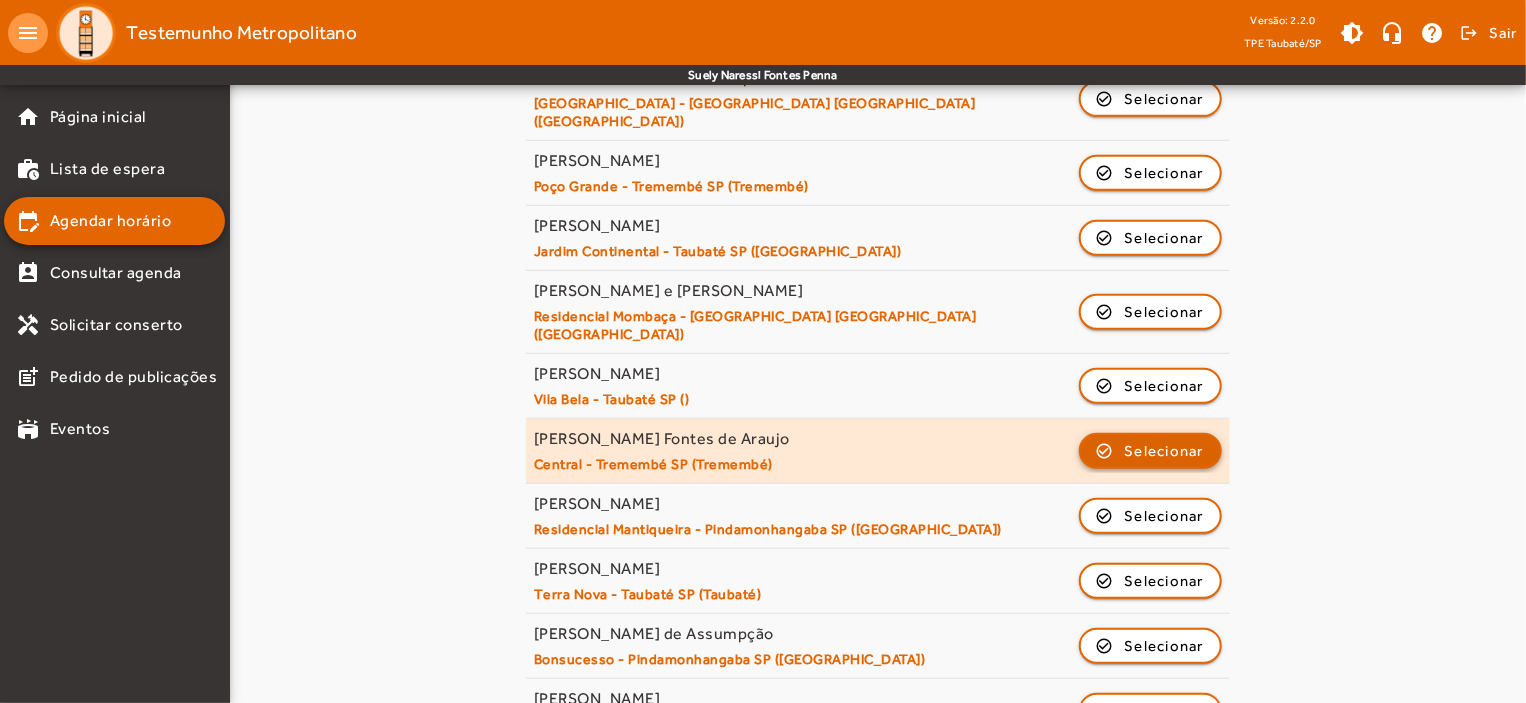 click on "Selecionar" at bounding box center (1165, 516) 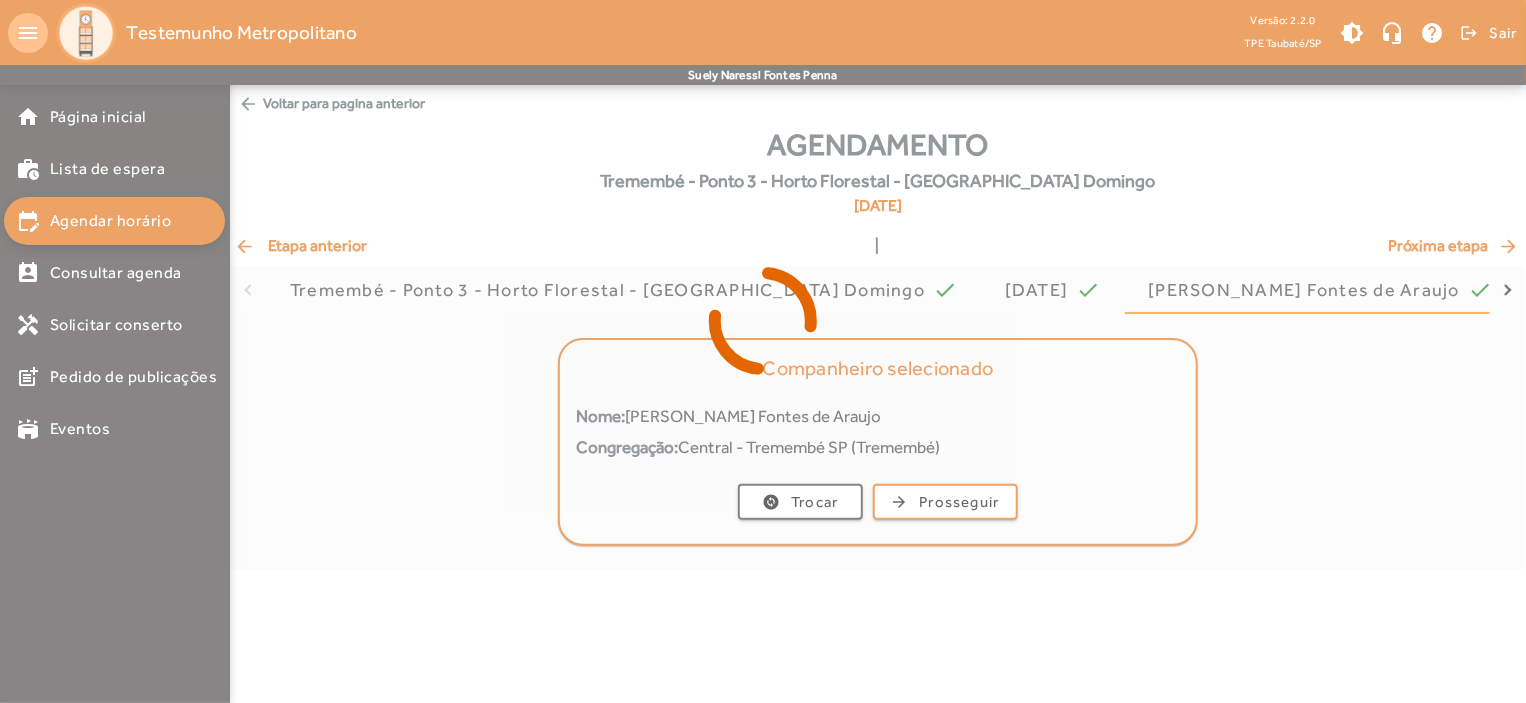 scroll, scrollTop: 0, scrollLeft: 0, axis: both 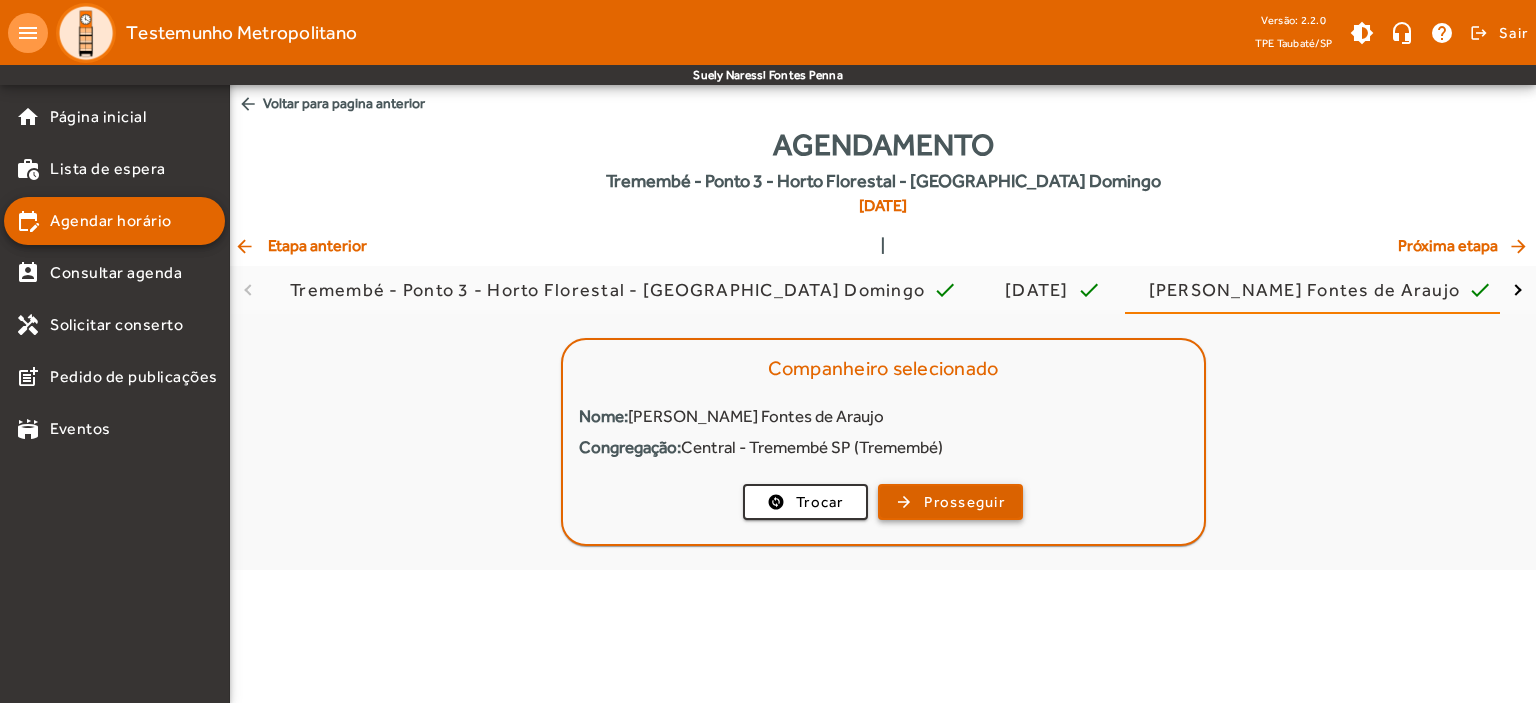 click on "Prosseguir" 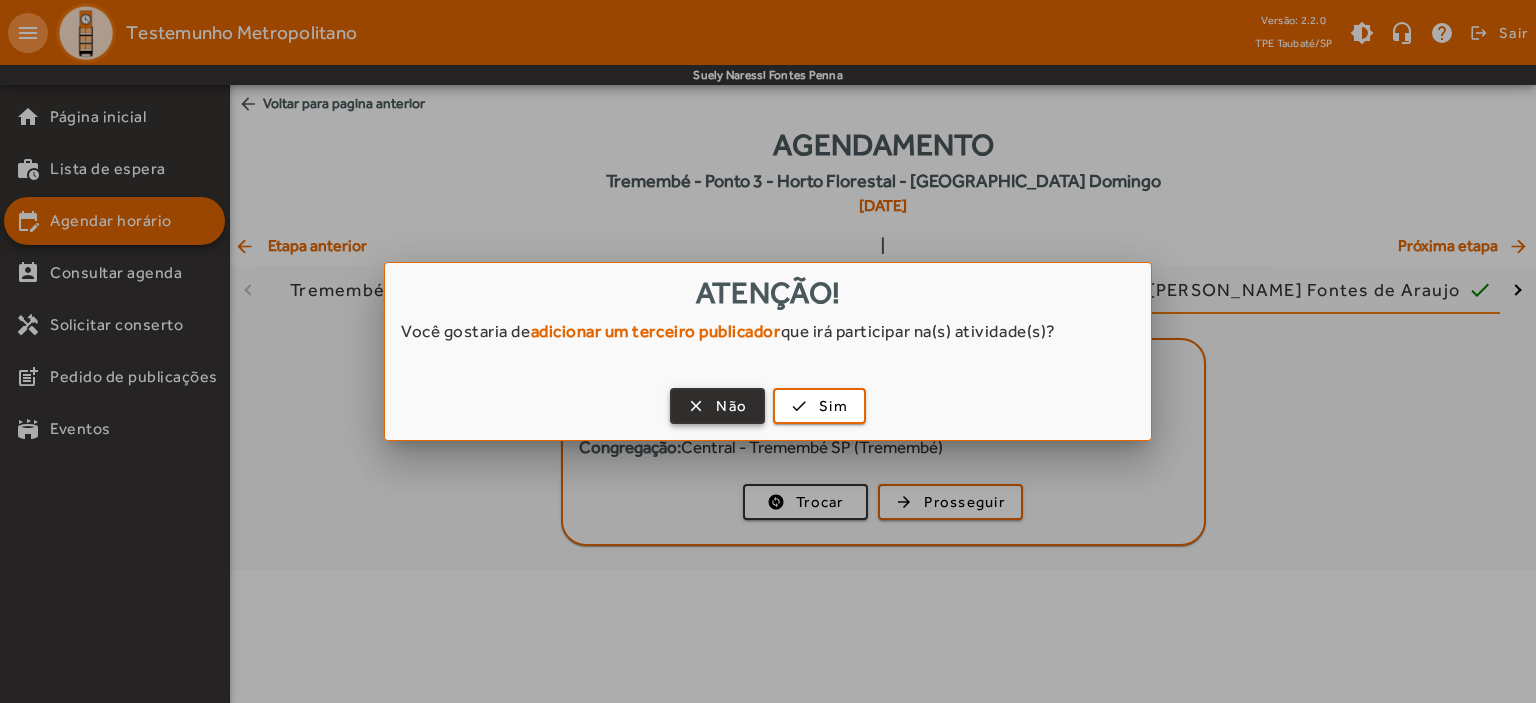 click on "Não" at bounding box center (731, 406) 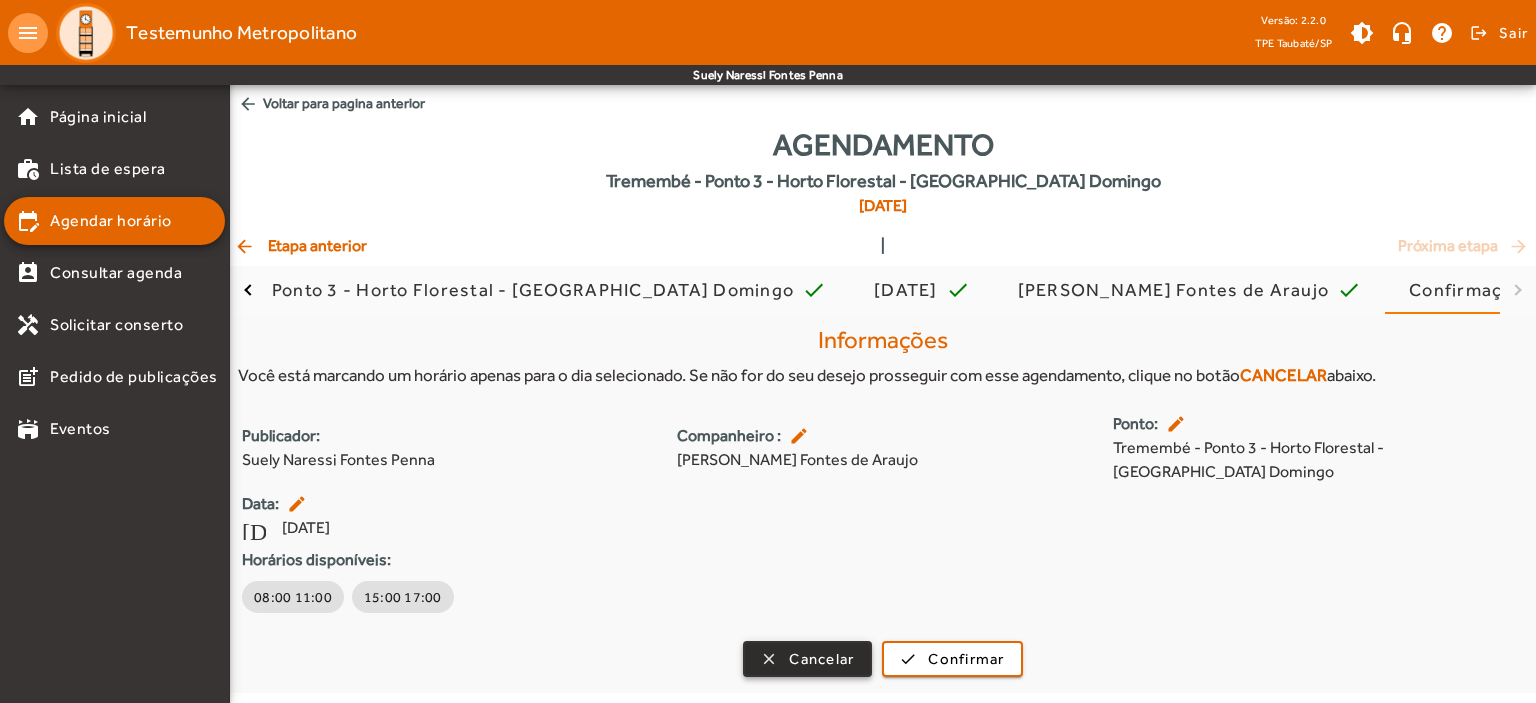click on "Cancelar" at bounding box center (821, 659) 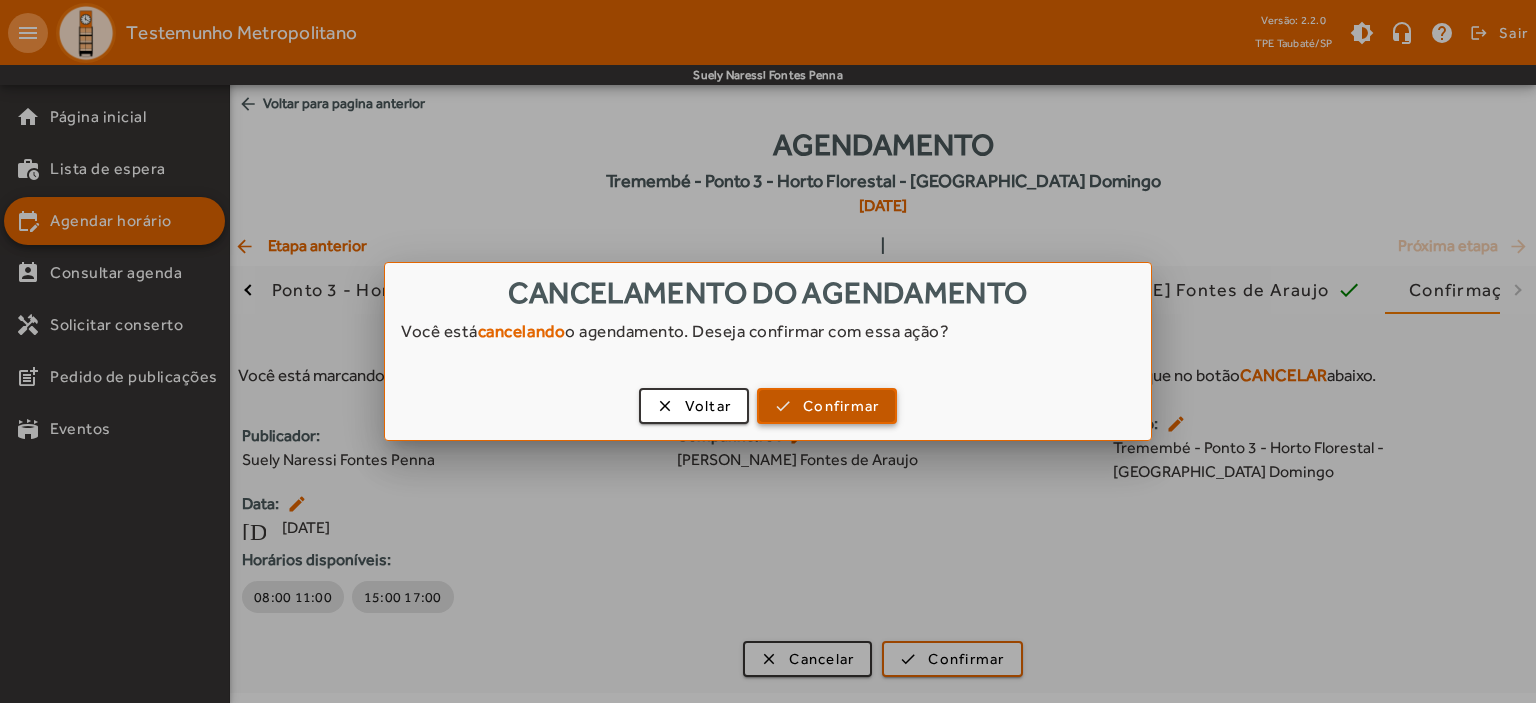 click on "Confirmar" at bounding box center (841, 406) 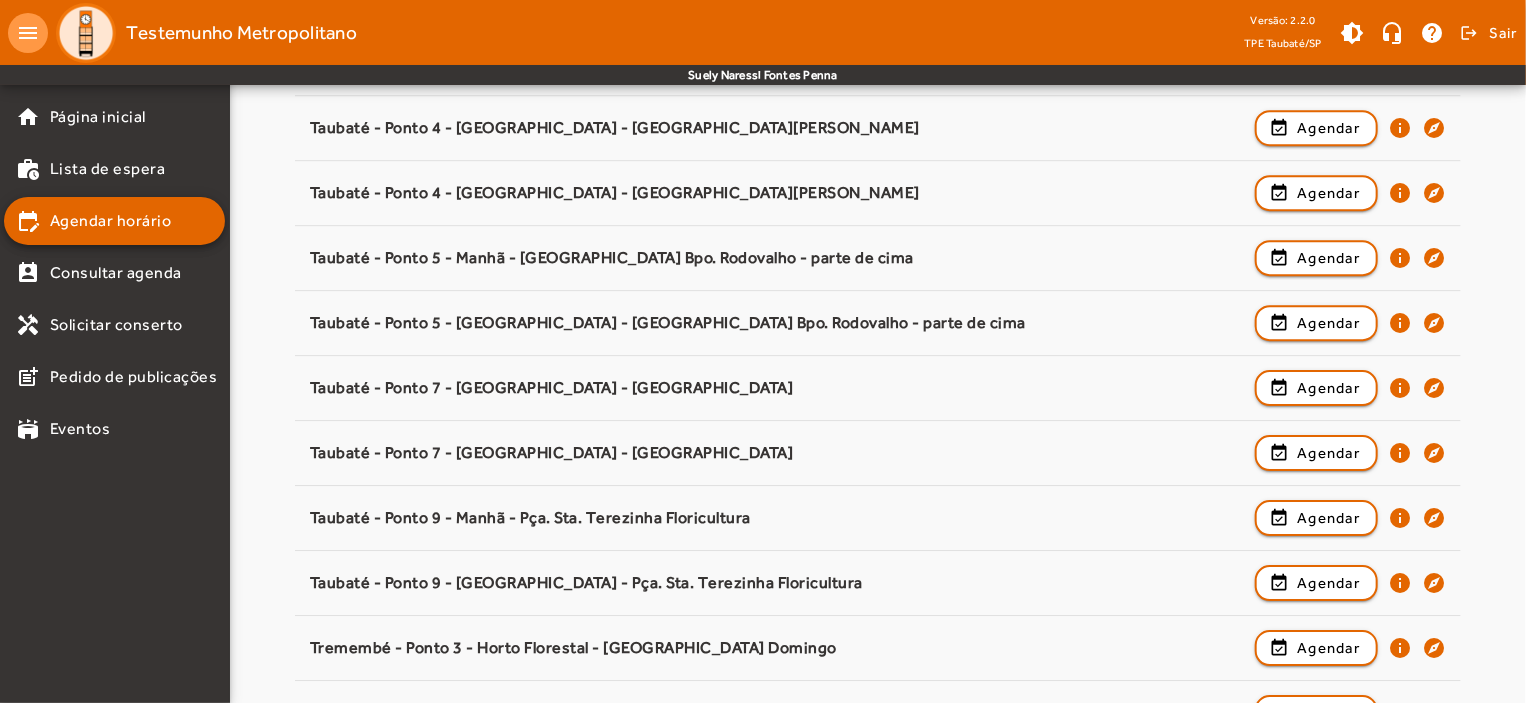 scroll, scrollTop: 3131, scrollLeft: 0, axis: vertical 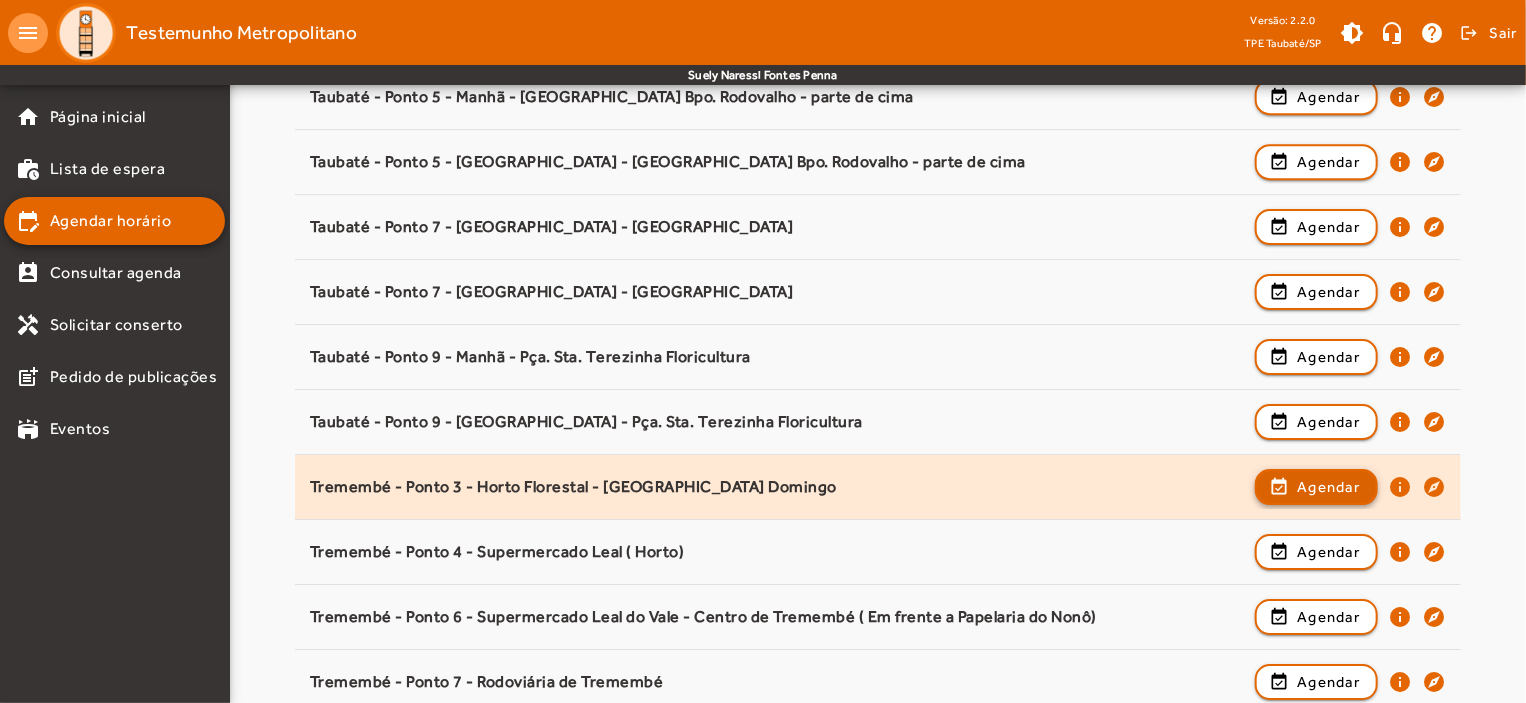 click on "Agendar" at bounding box center [1328, 552] 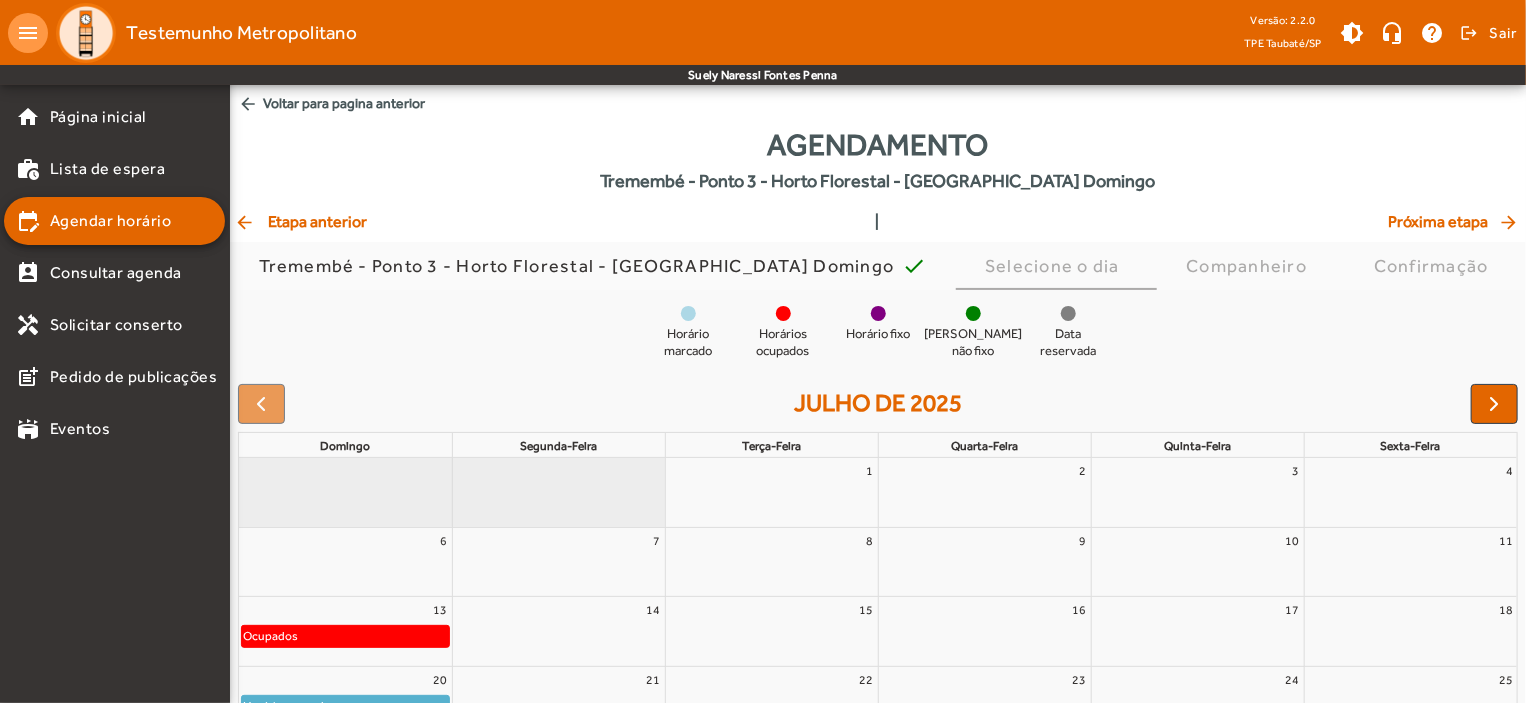 scroll, scrollTop: 182, scrollLeft: 0, axis: vertical 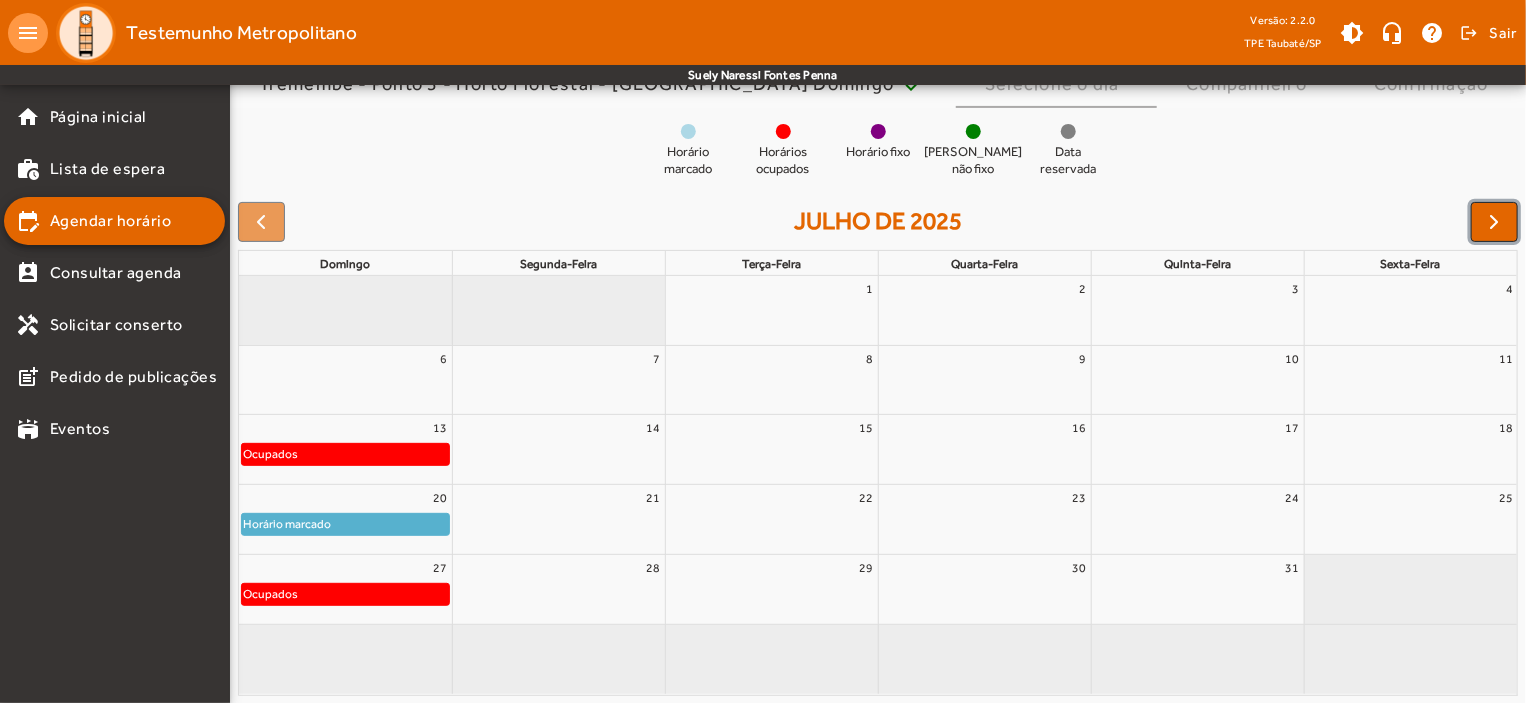 click at bounding box center [1495, 222] 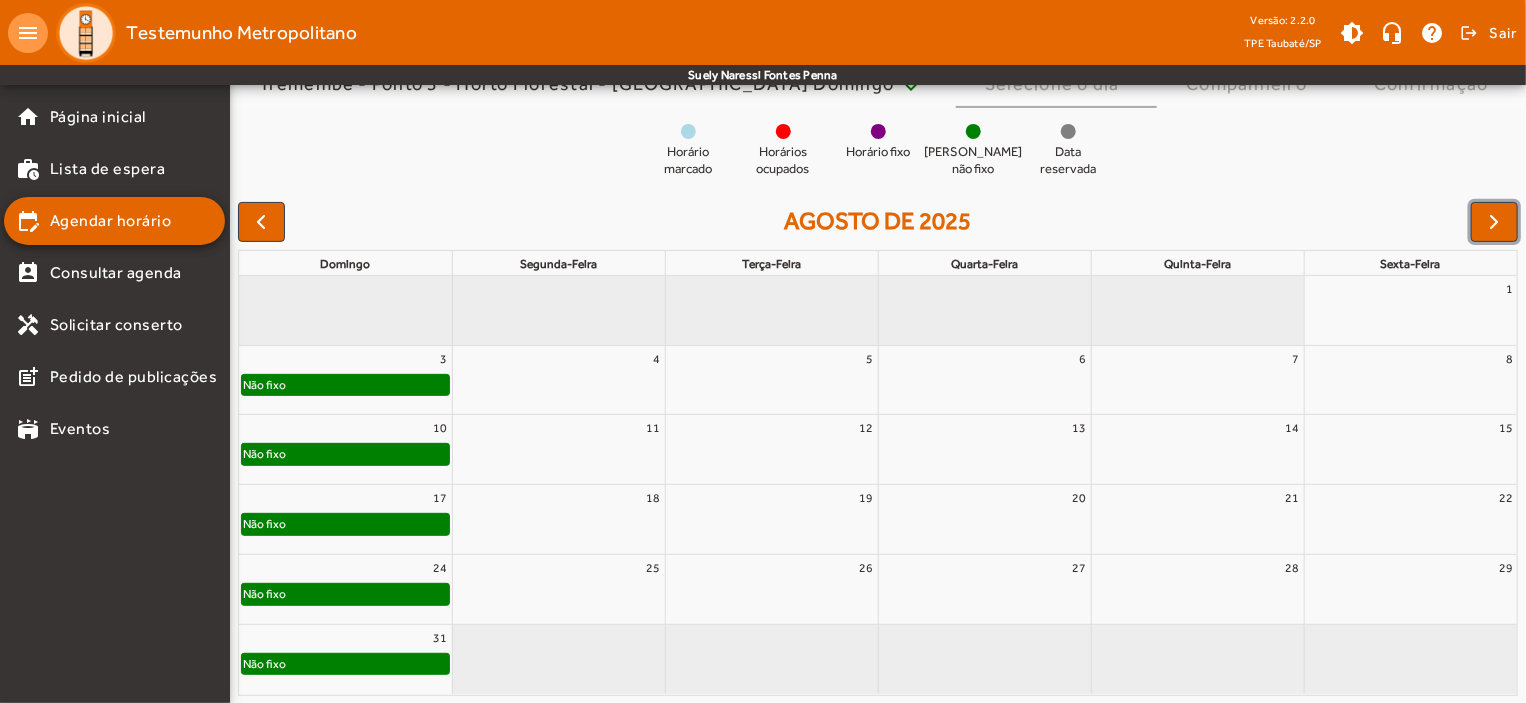 click on "Não fixo" 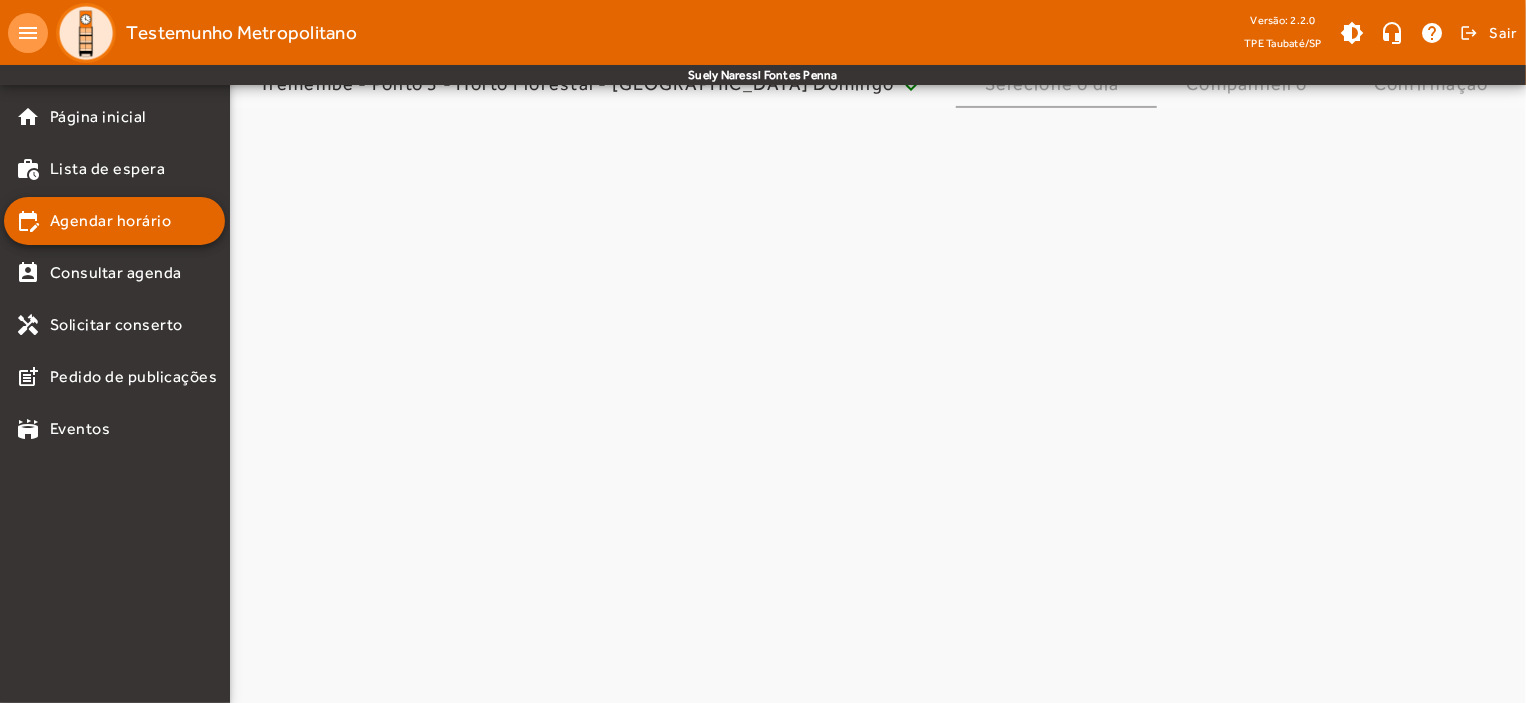 click at bounding box center [878, 406] 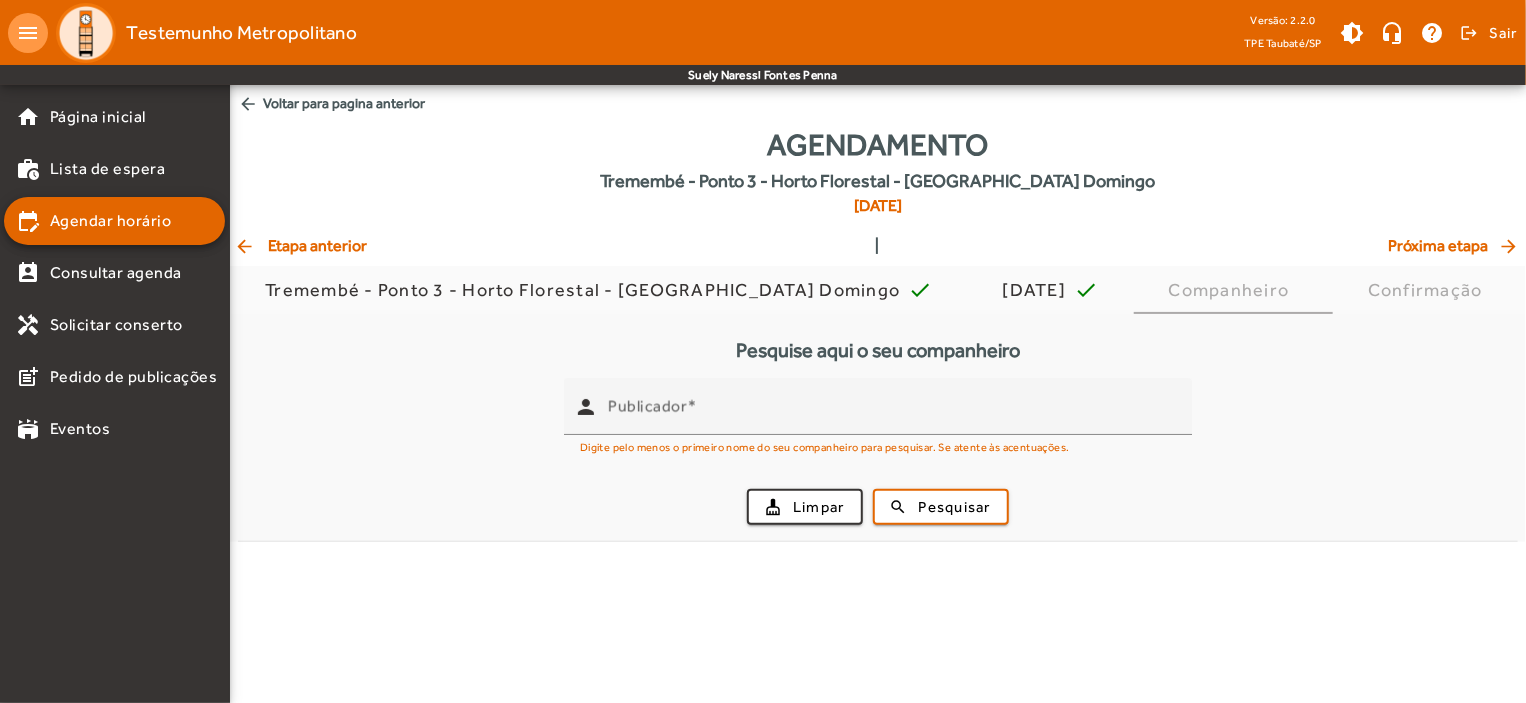 scroll, scrollTop: 0, scrollLeft: 0, axis: both 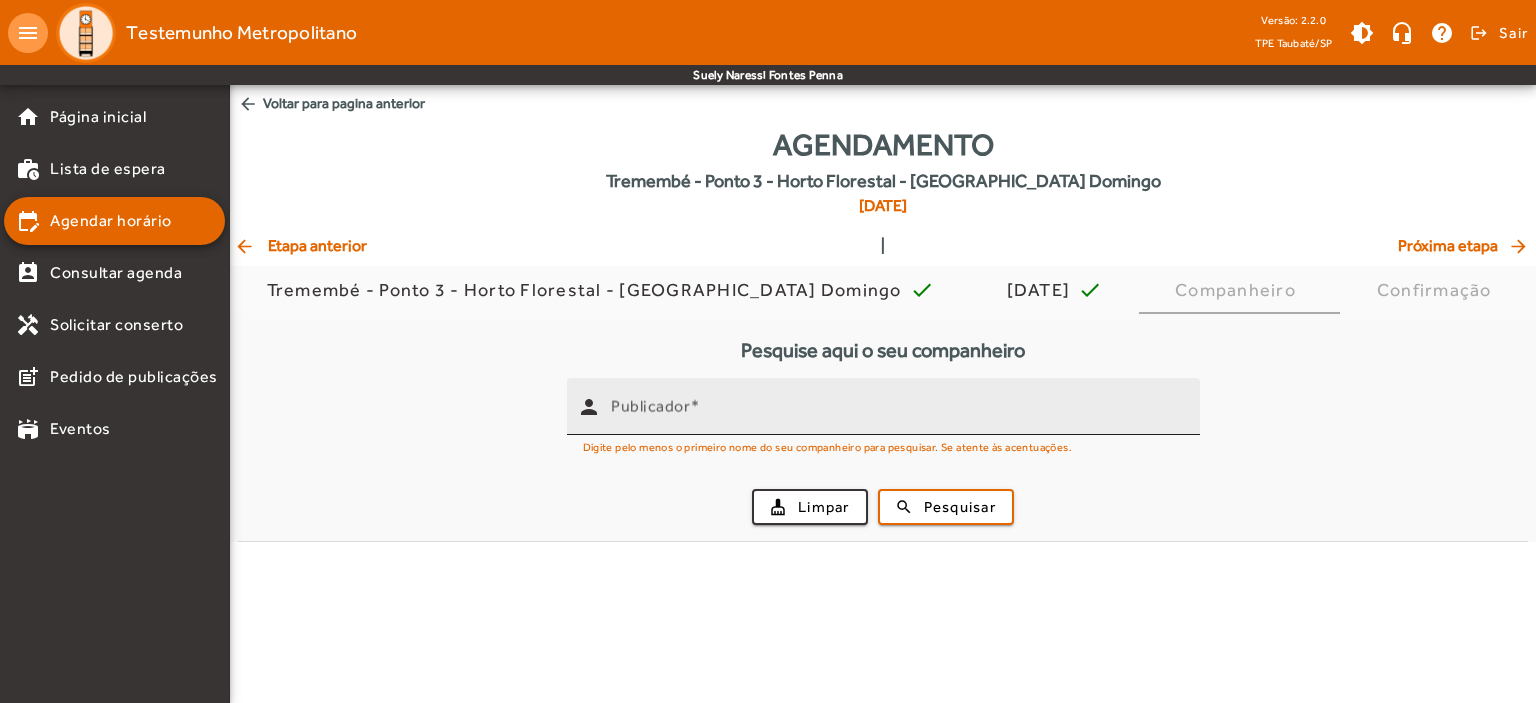 click on "Publicador" at bounding box center (650, 406) 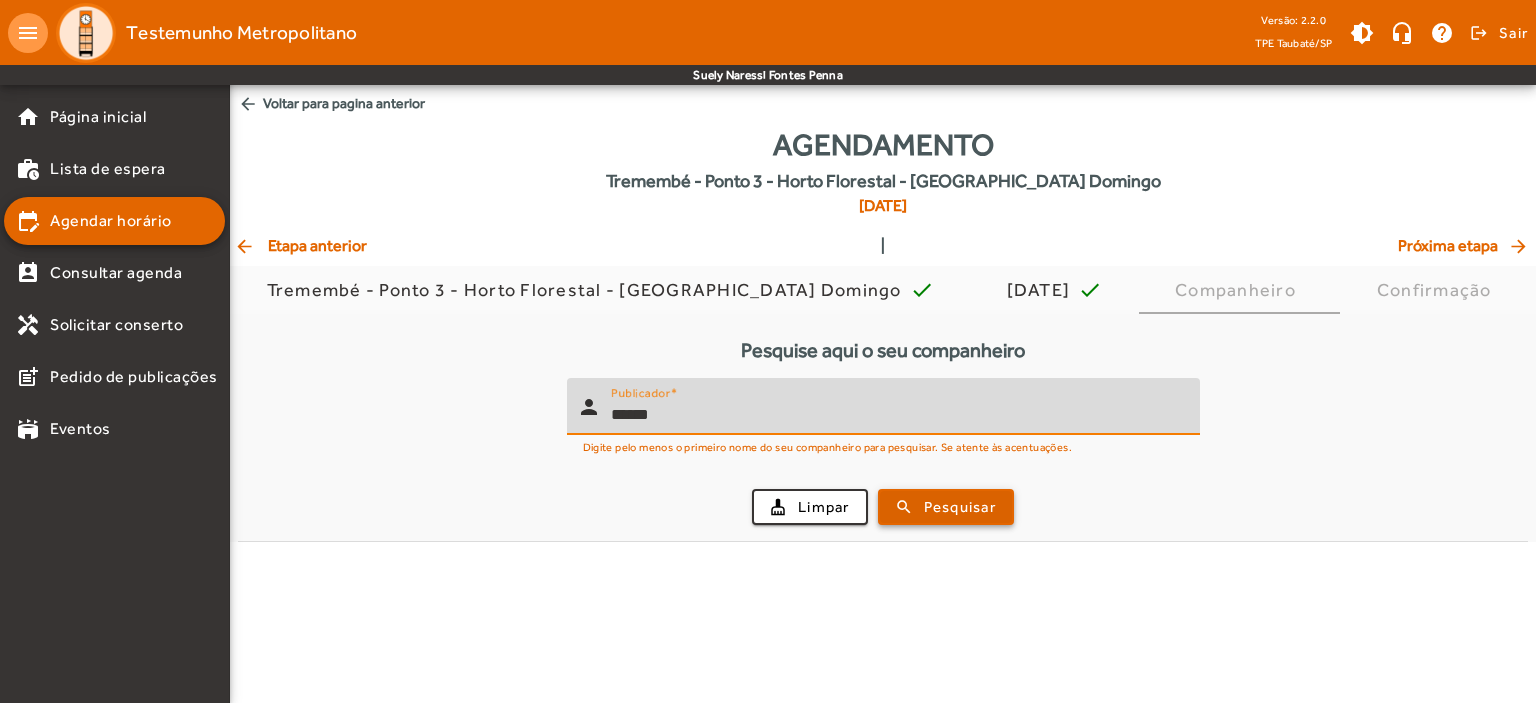 type on "******" 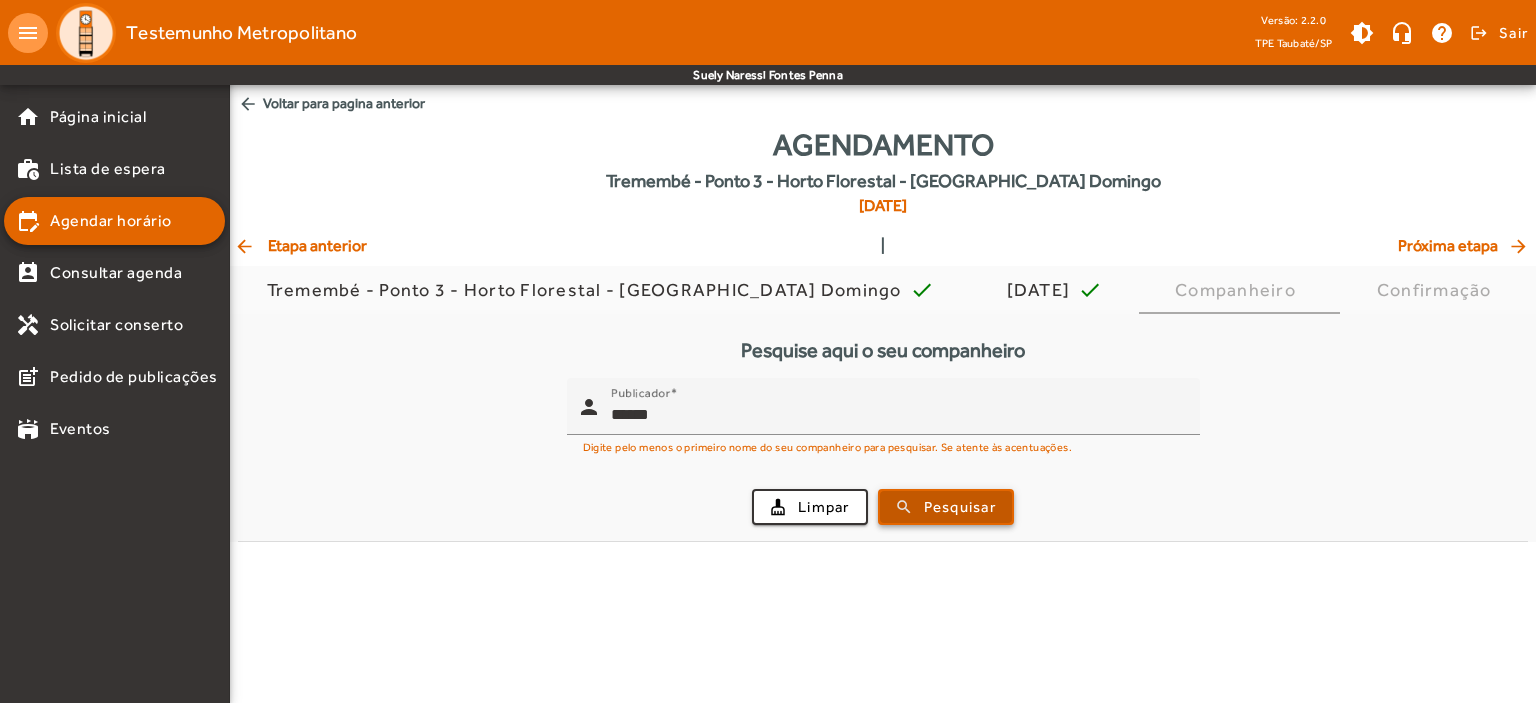 click on "Pesquisar" at bounding box center (960, 507) 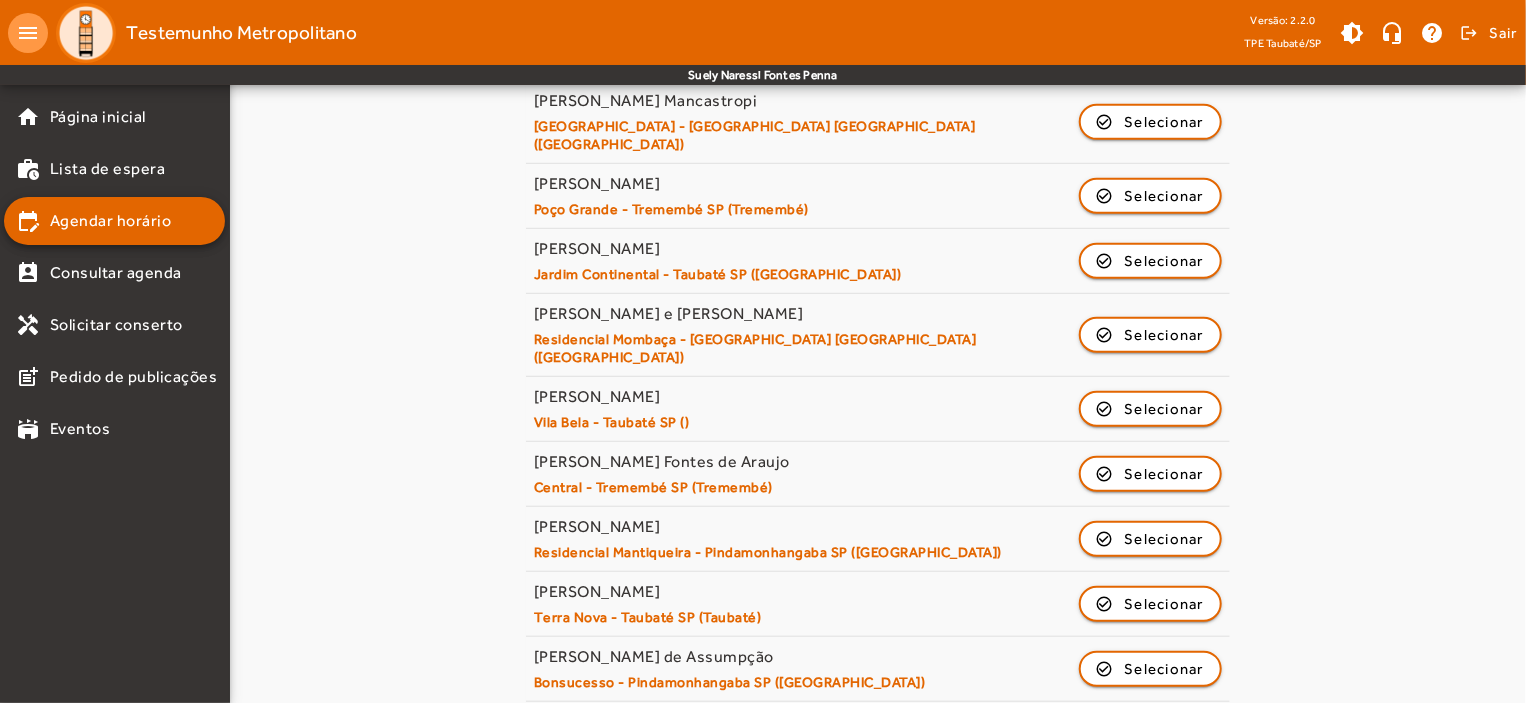 scroll, scrollTop: 600, scrollLeft: 0, axis: vertical 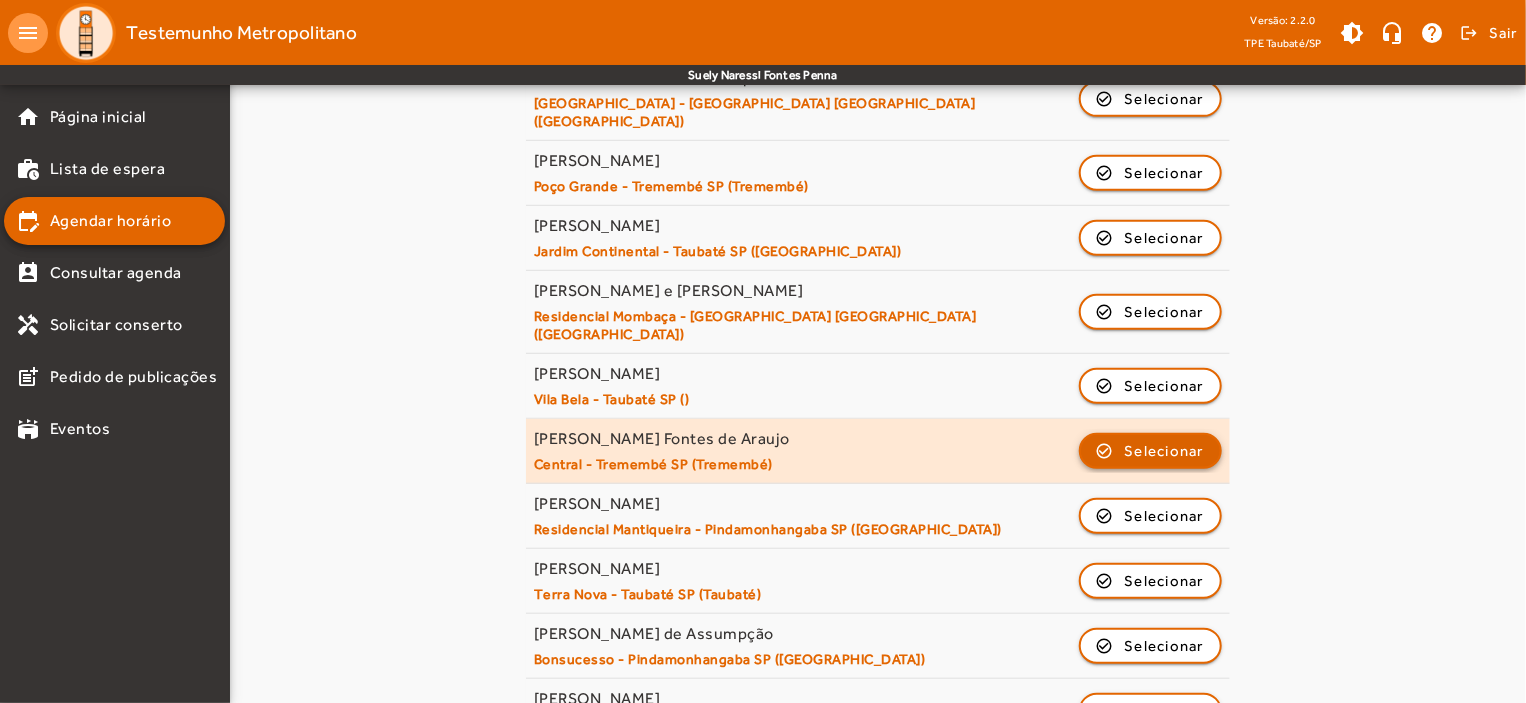click on "Selecionar" at bounding box center (1165, 516) 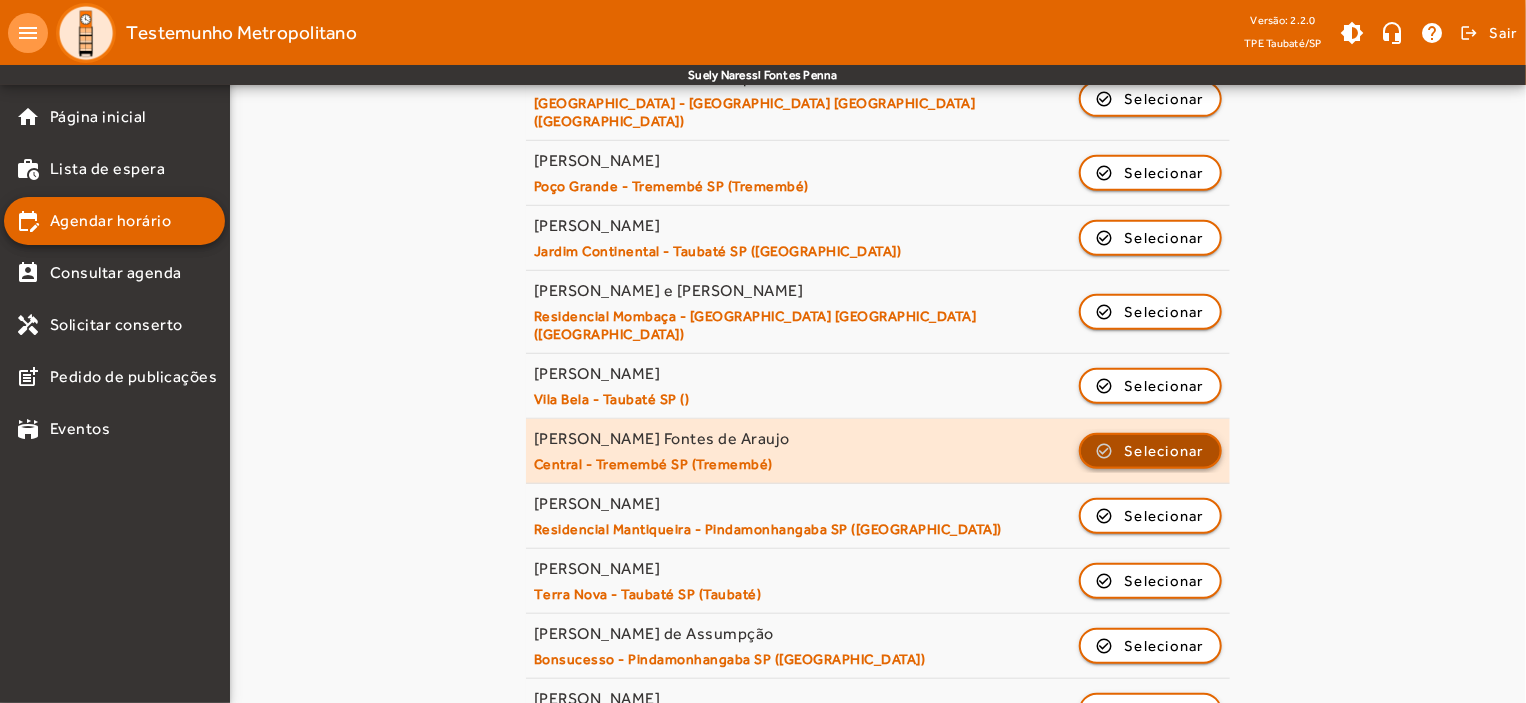 click on "Selecionar" 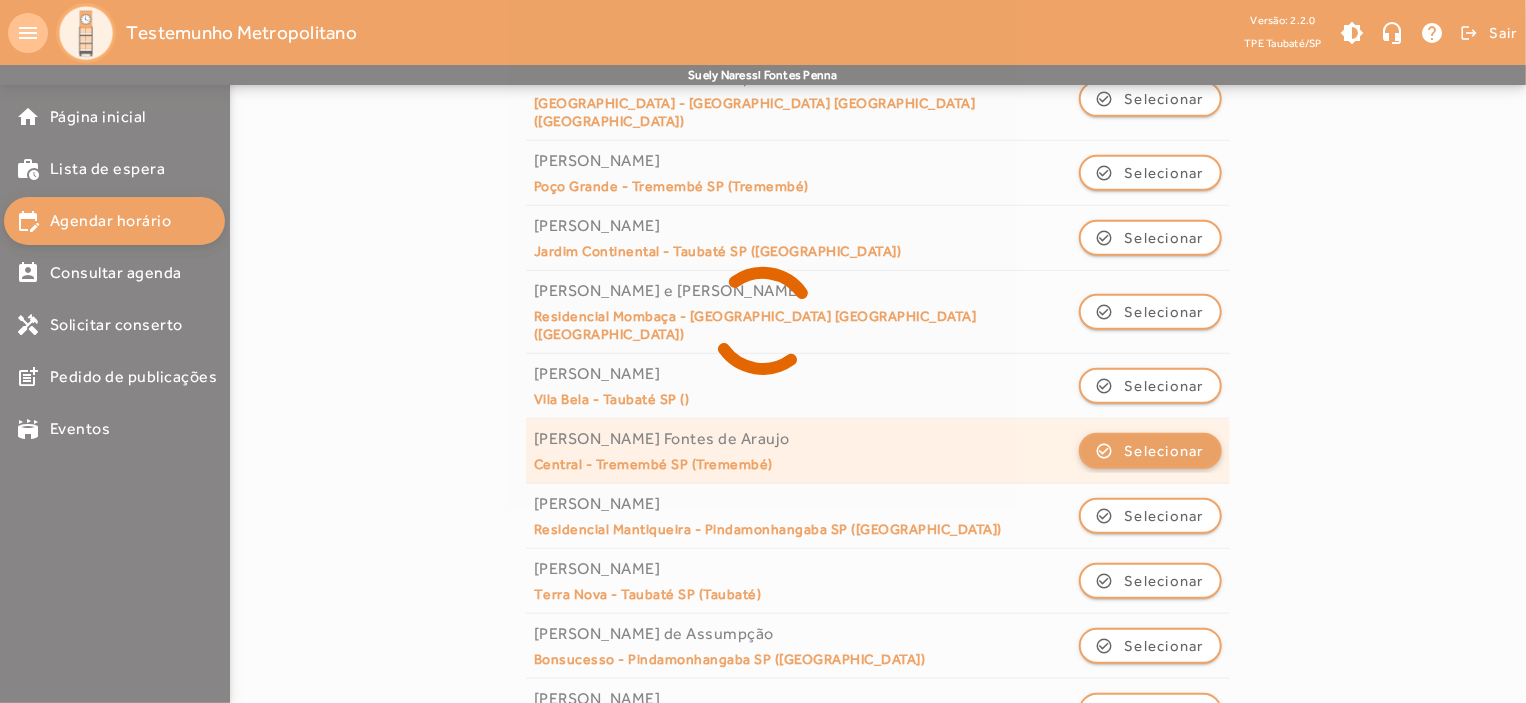 scroll, scrollTop: 0, scrollLeft: 0, axis: both 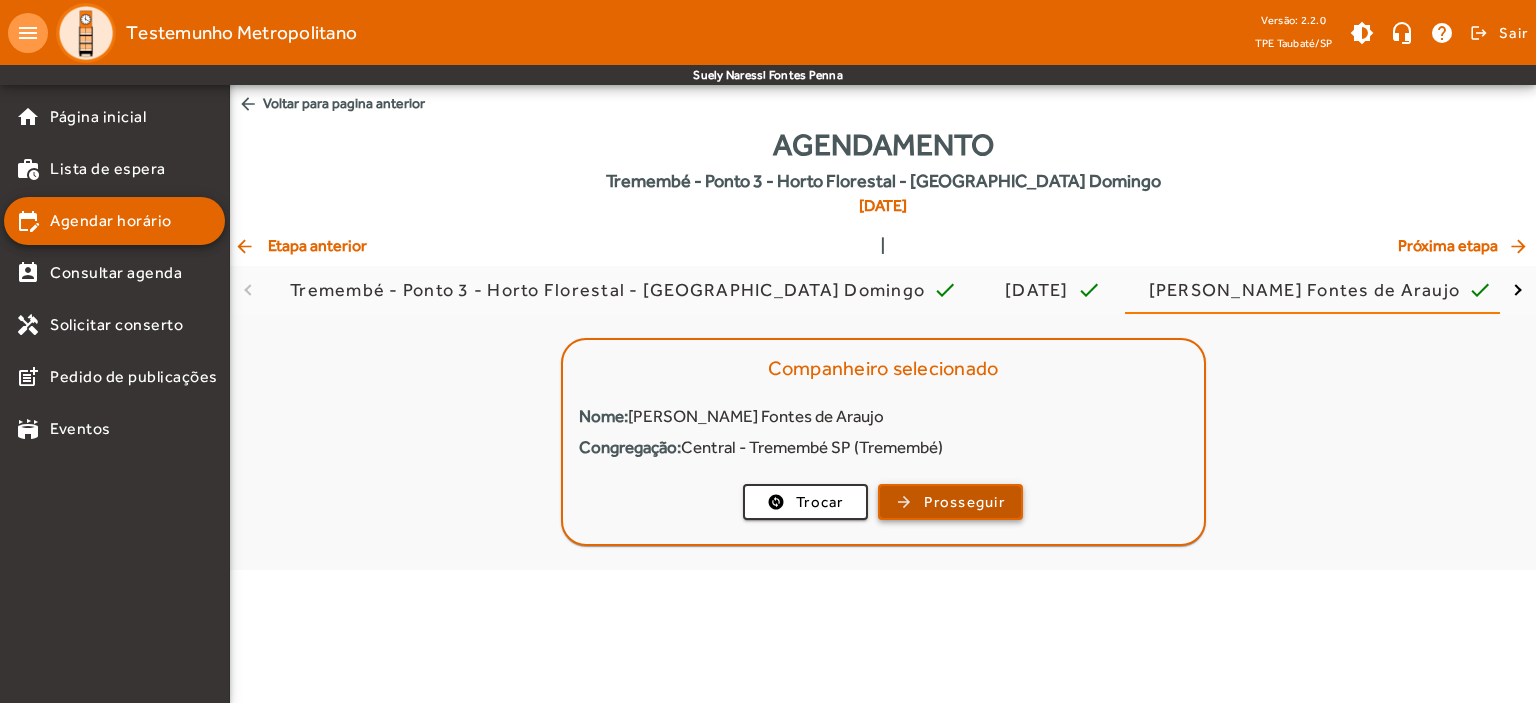 click on "Prosseguir" 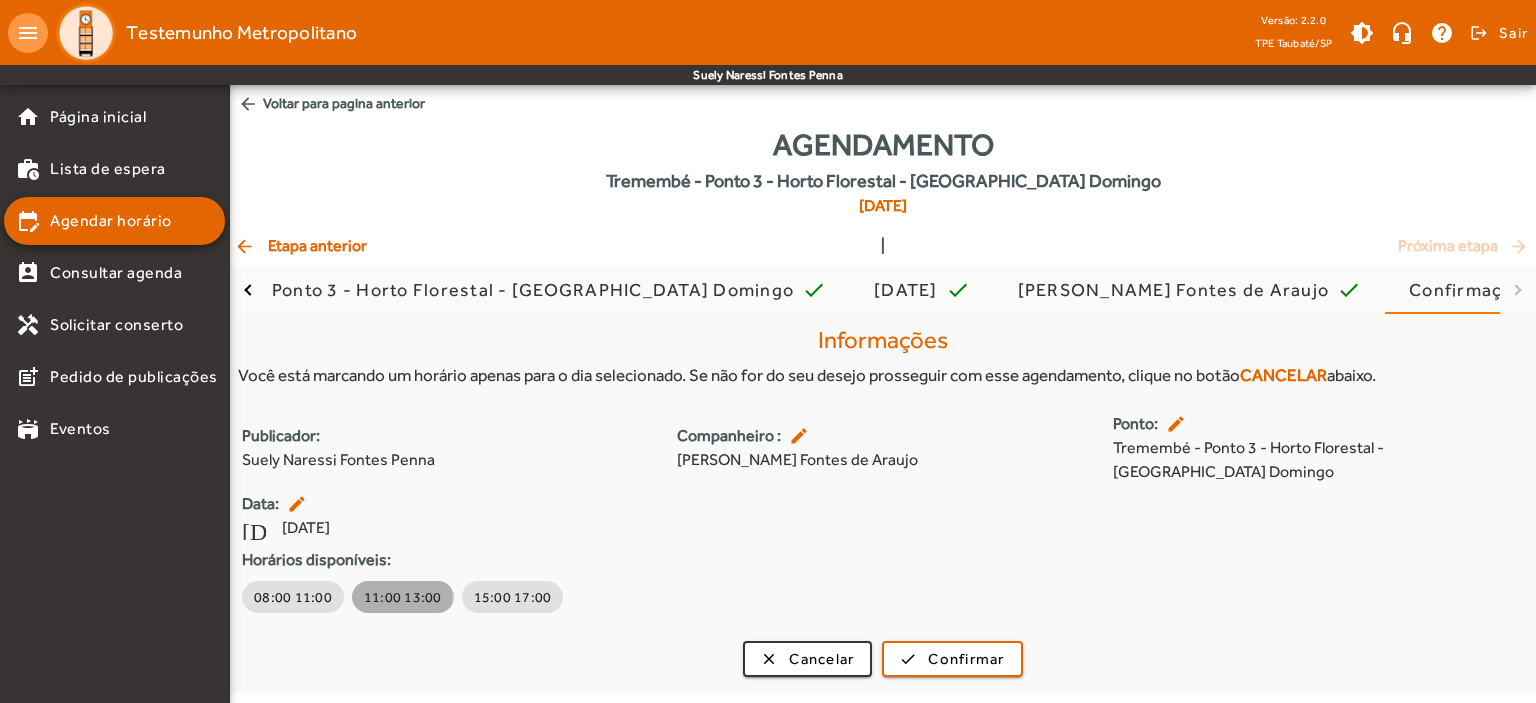 click on "11:00 13:00" at bounding box center [403, 597] 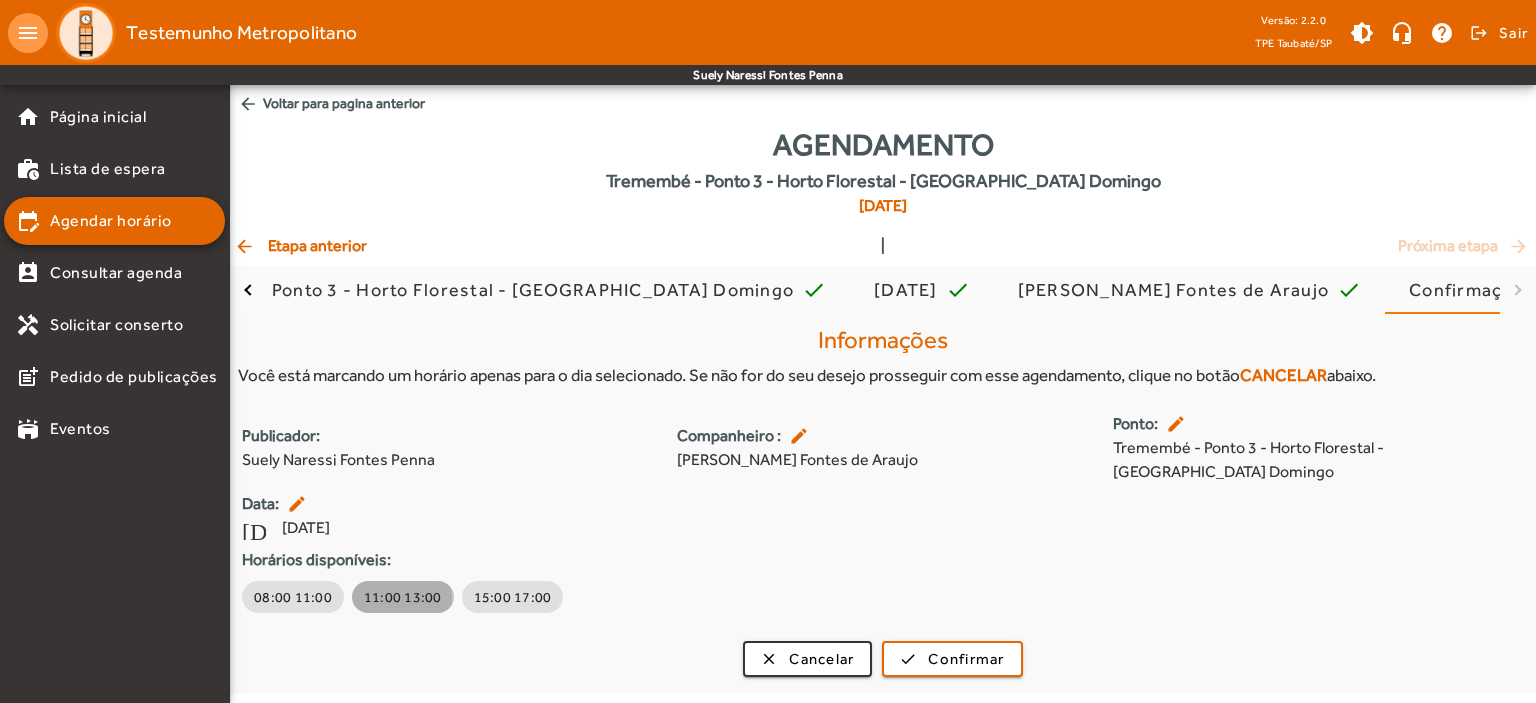 click on "11:00 13:00" at bounding box center [403, 597] 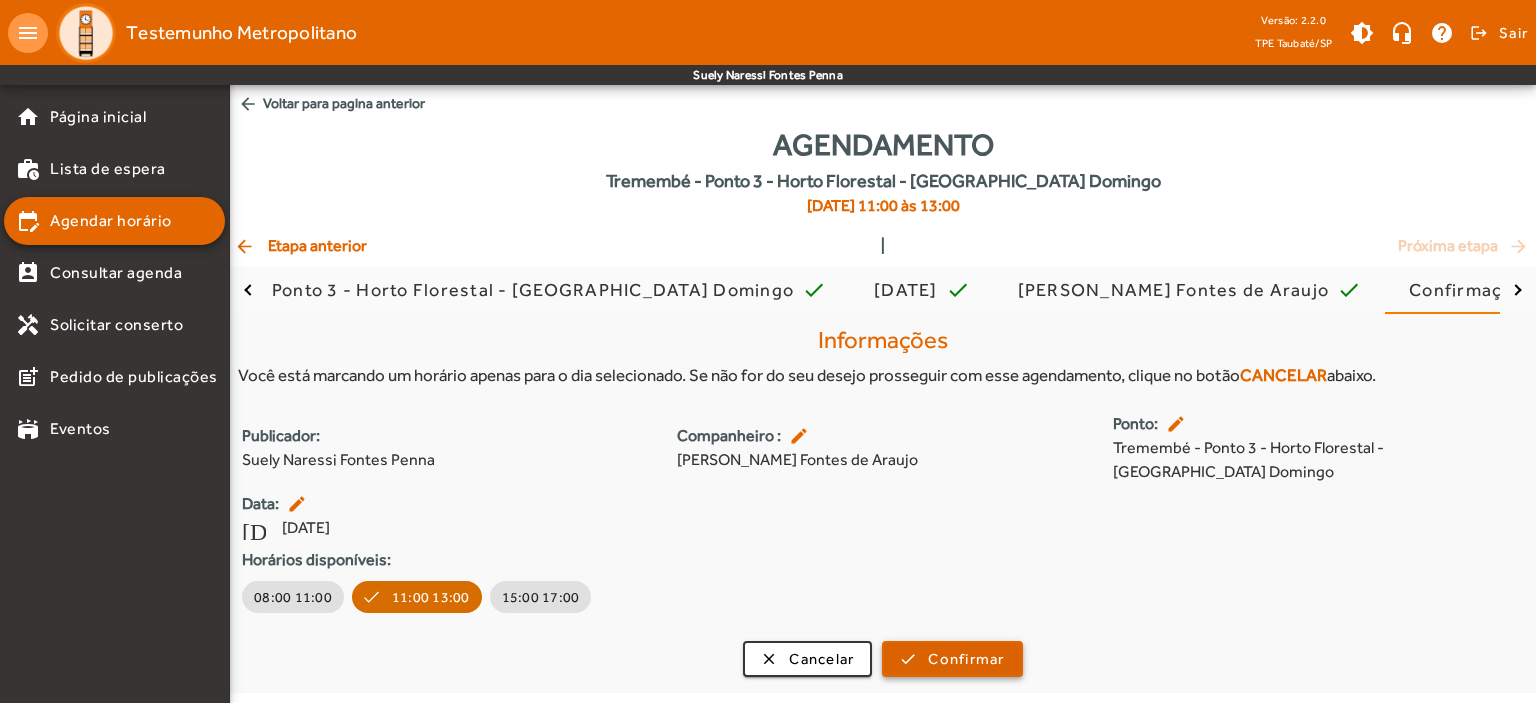 click on "Confirmar" at bounding box center [966, 659] 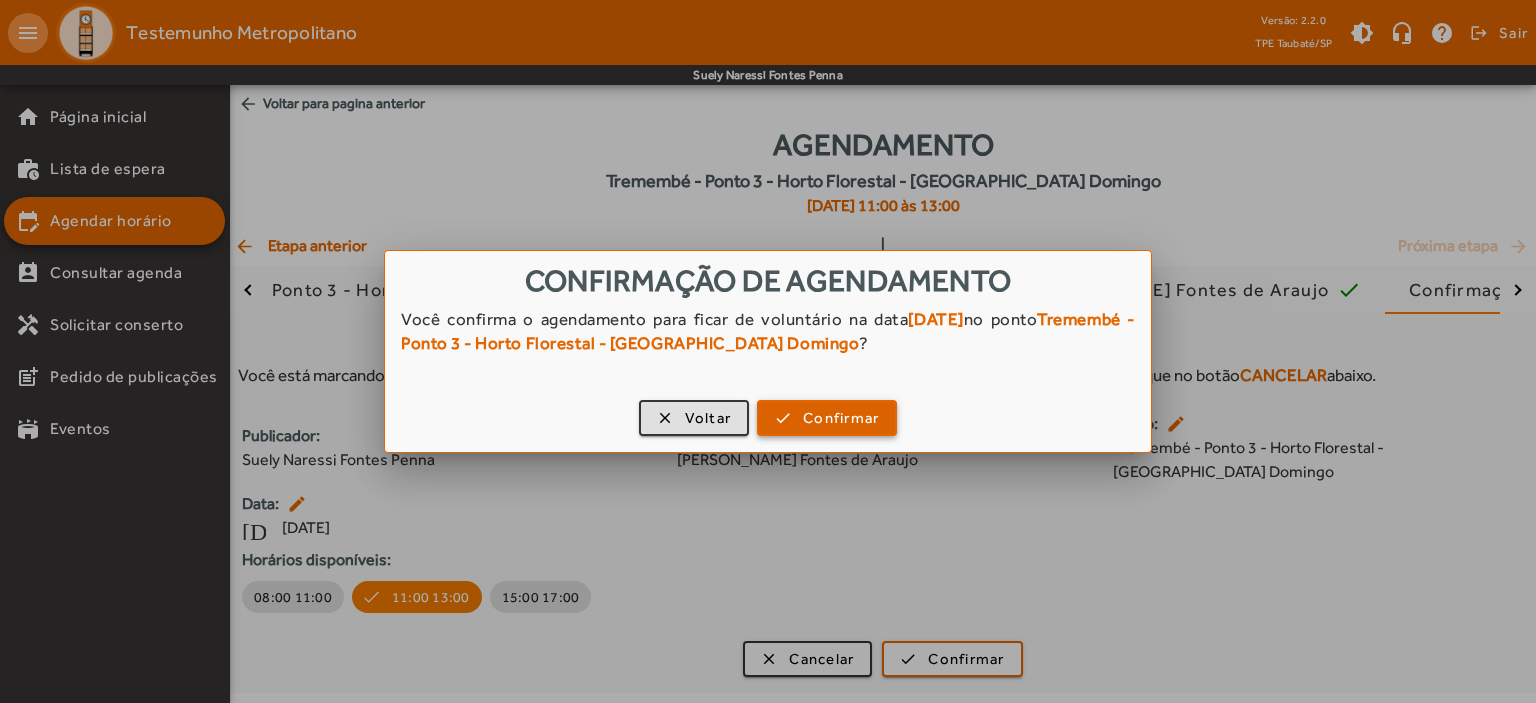 click on "Confirmar" at bounding box center [841, 418] 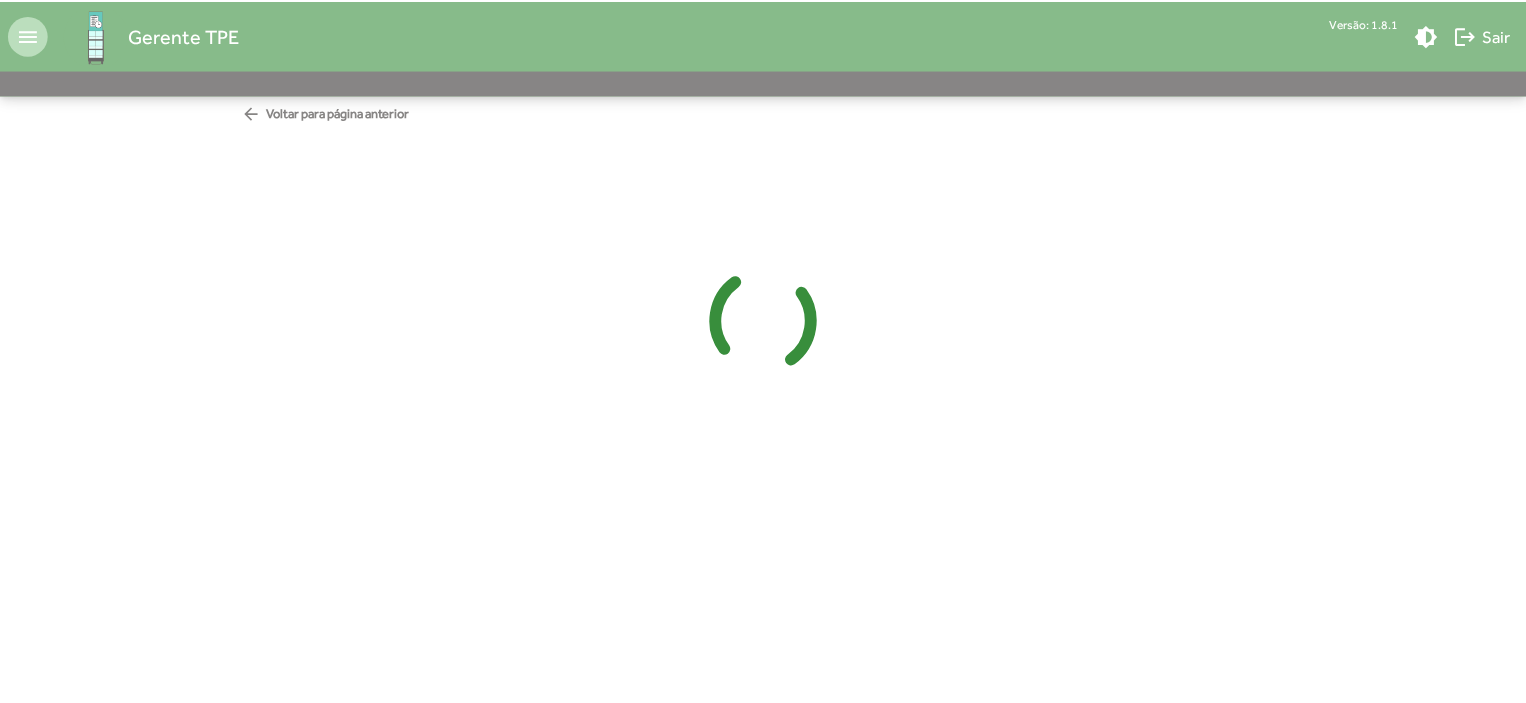 scroll, scrollTop: 0, scrollLeft: 0, axis: both 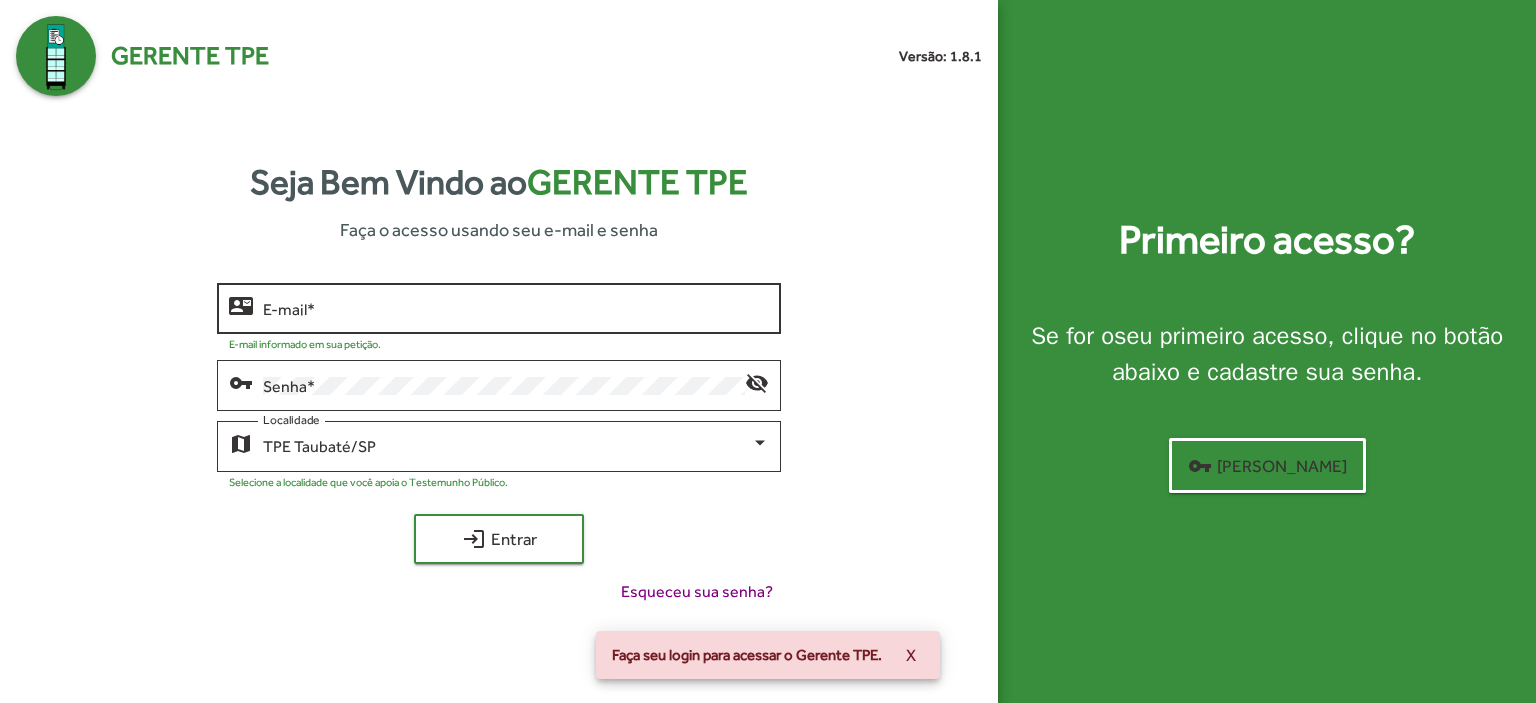 click on "E-mail   *" at bounding box center [516, 309] 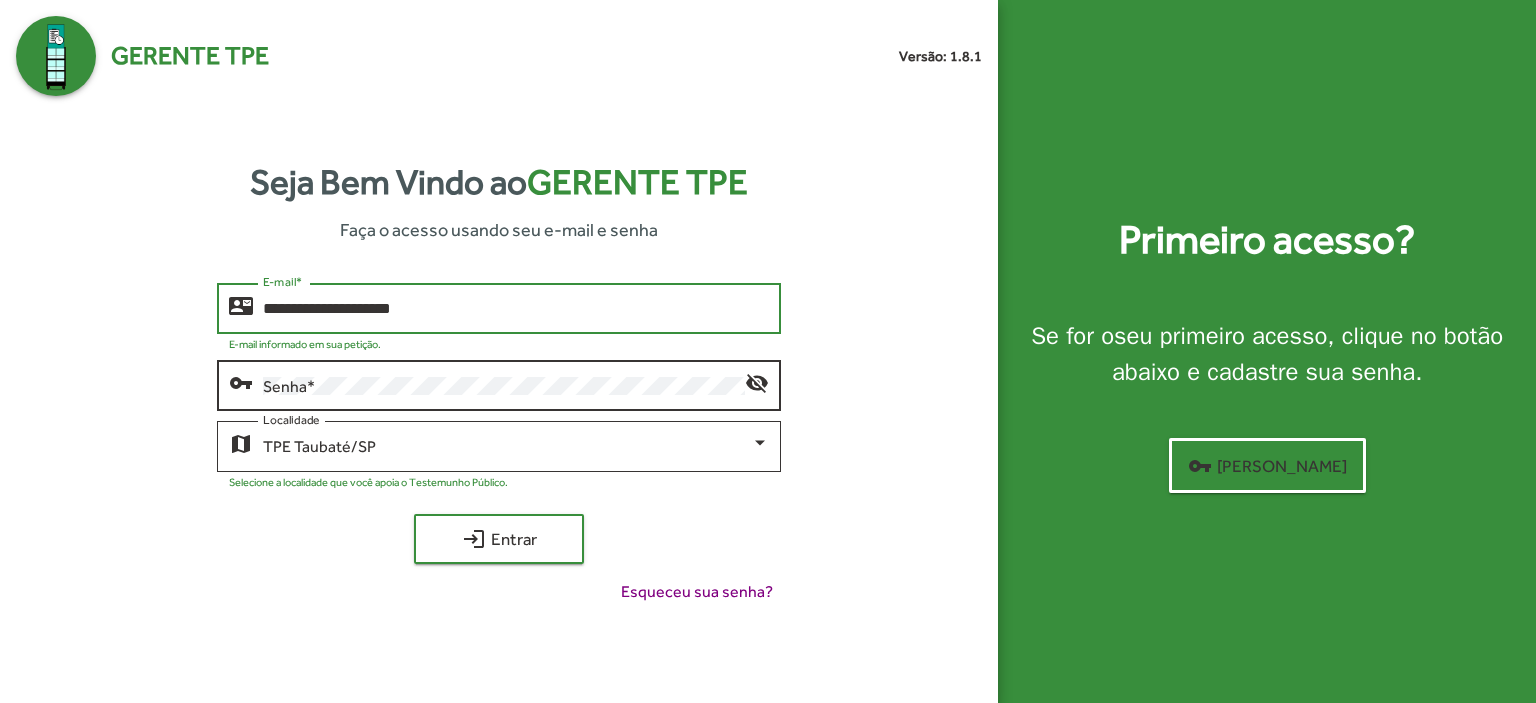 type on "**********" 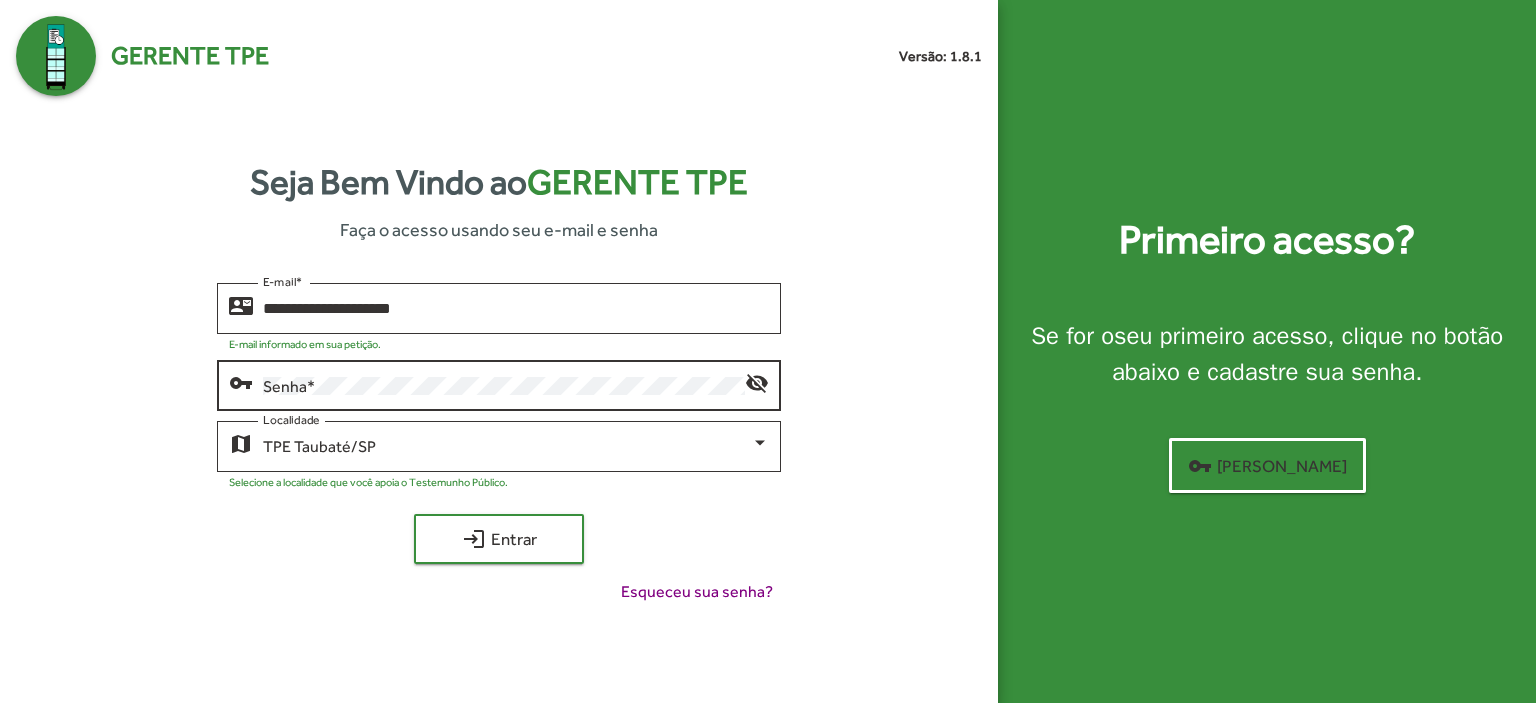 click on "Senha   *" 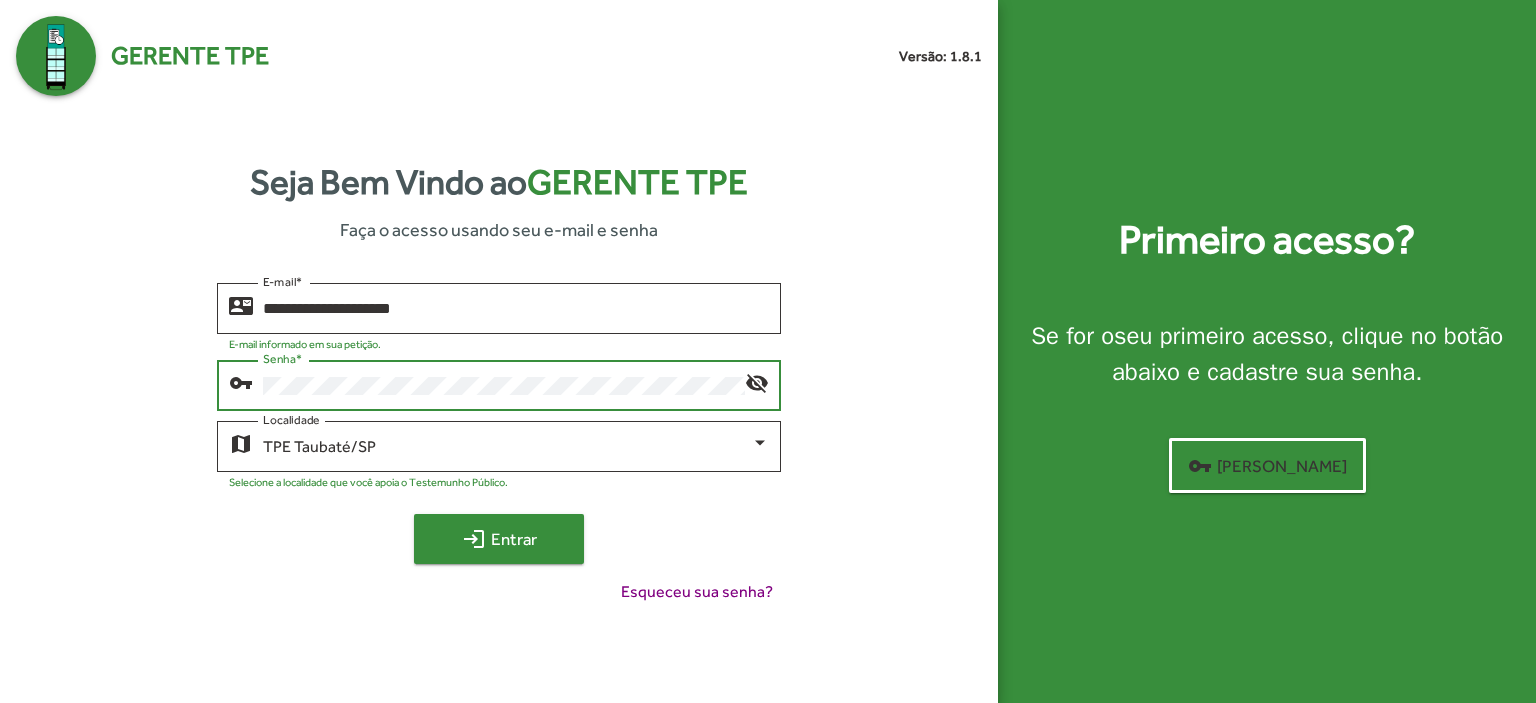 click on "login  Entrar" 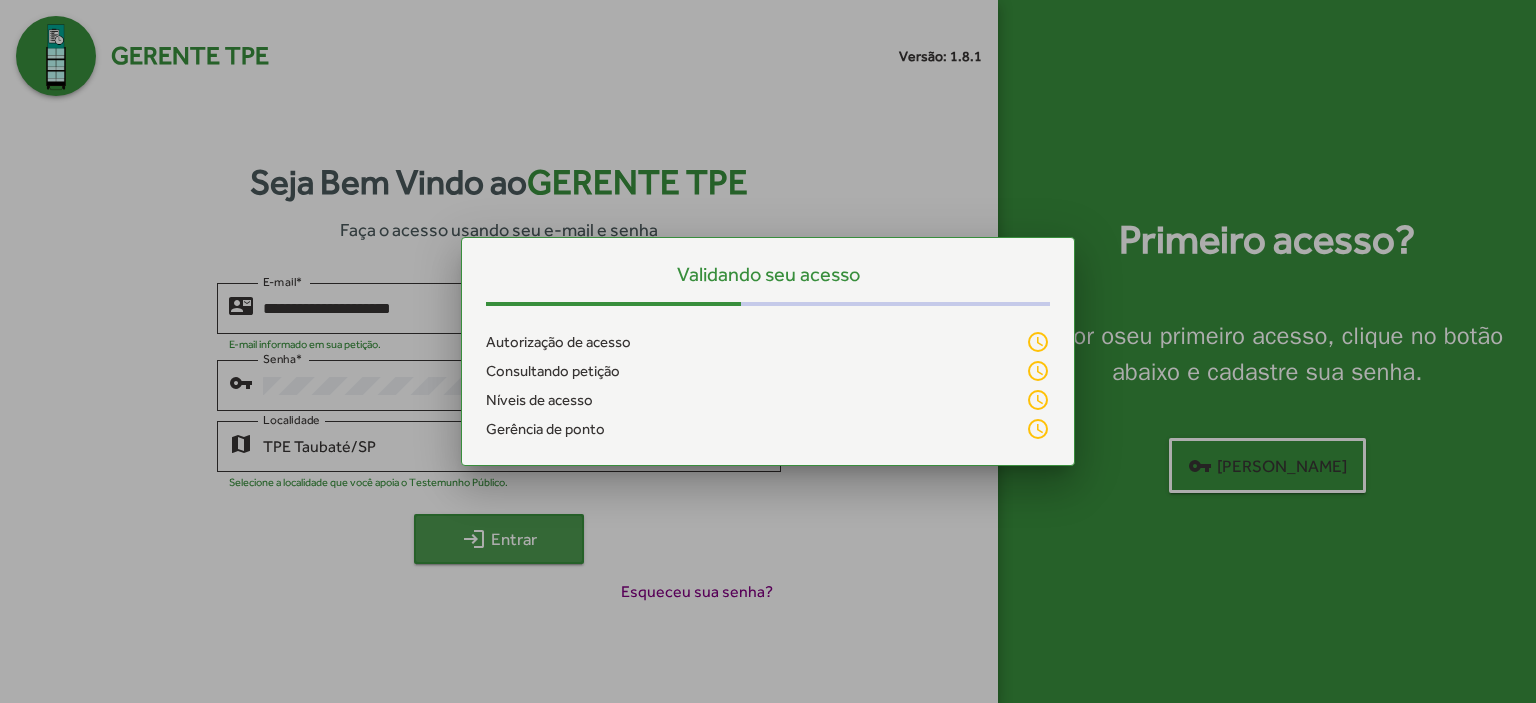 click at bounding box center (768, 351) 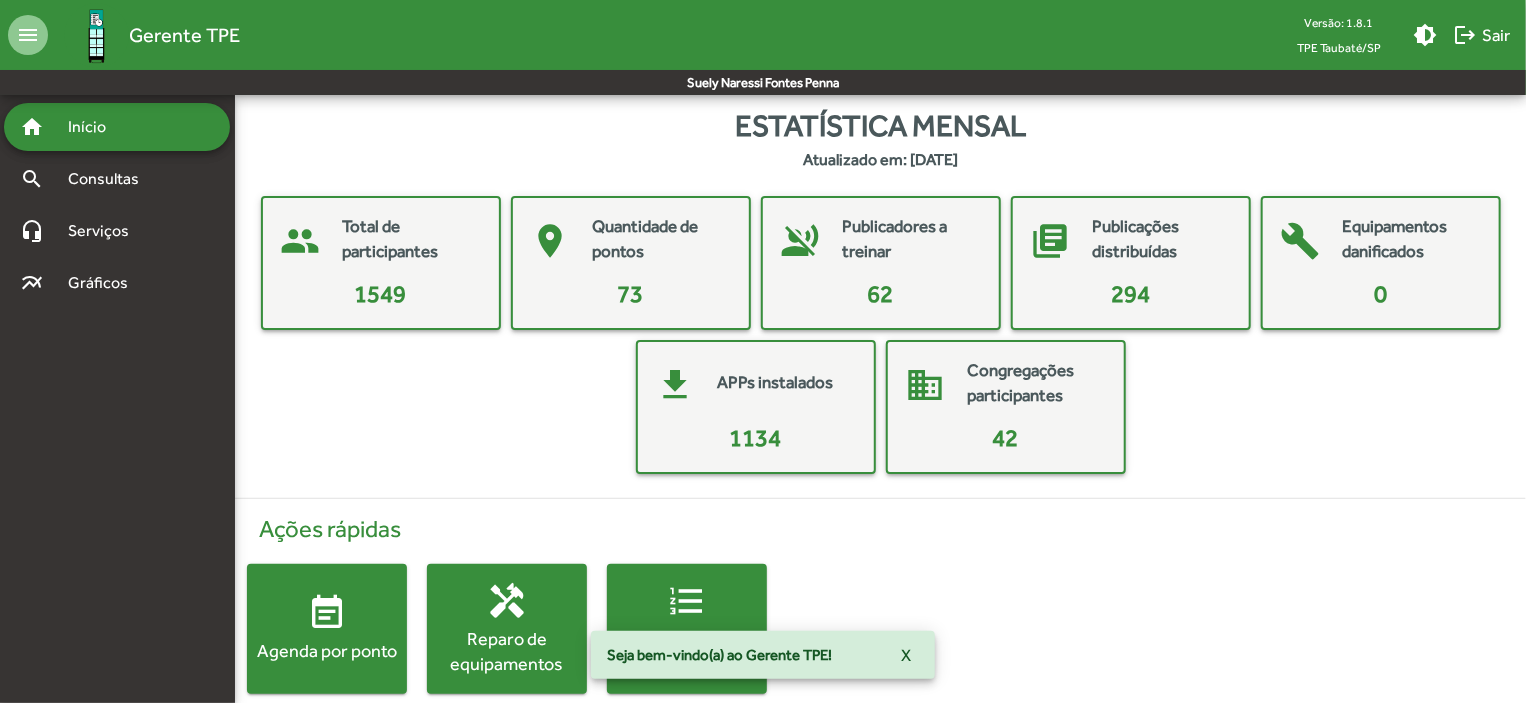 click on "event_note  Agenda por ponto" 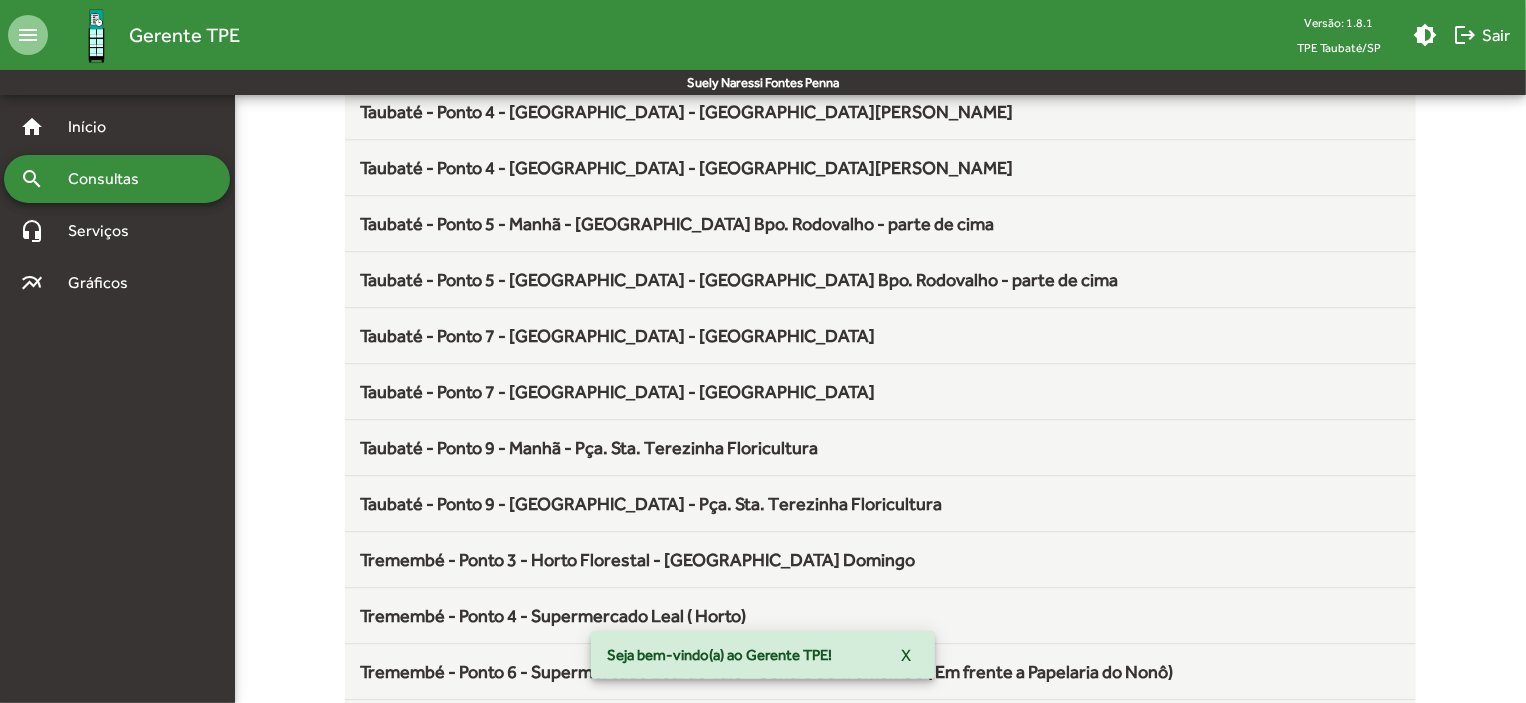 scroll, scrollTop: 2636, scrollLeft: 0, axis: vertical 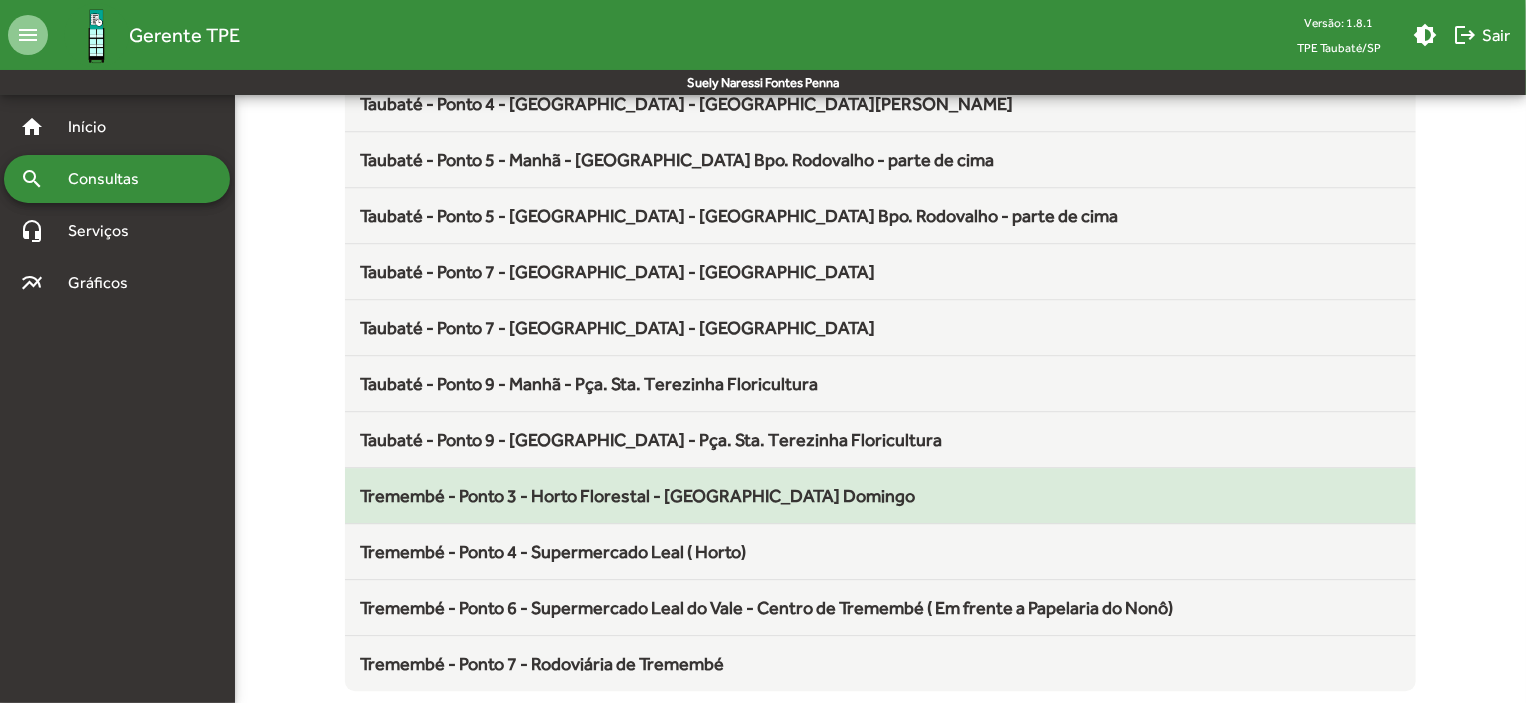 click on "Tremembé - Ponto 3 - Horto Florestal - [GEOGRAPHIC_DATA] Domingo" 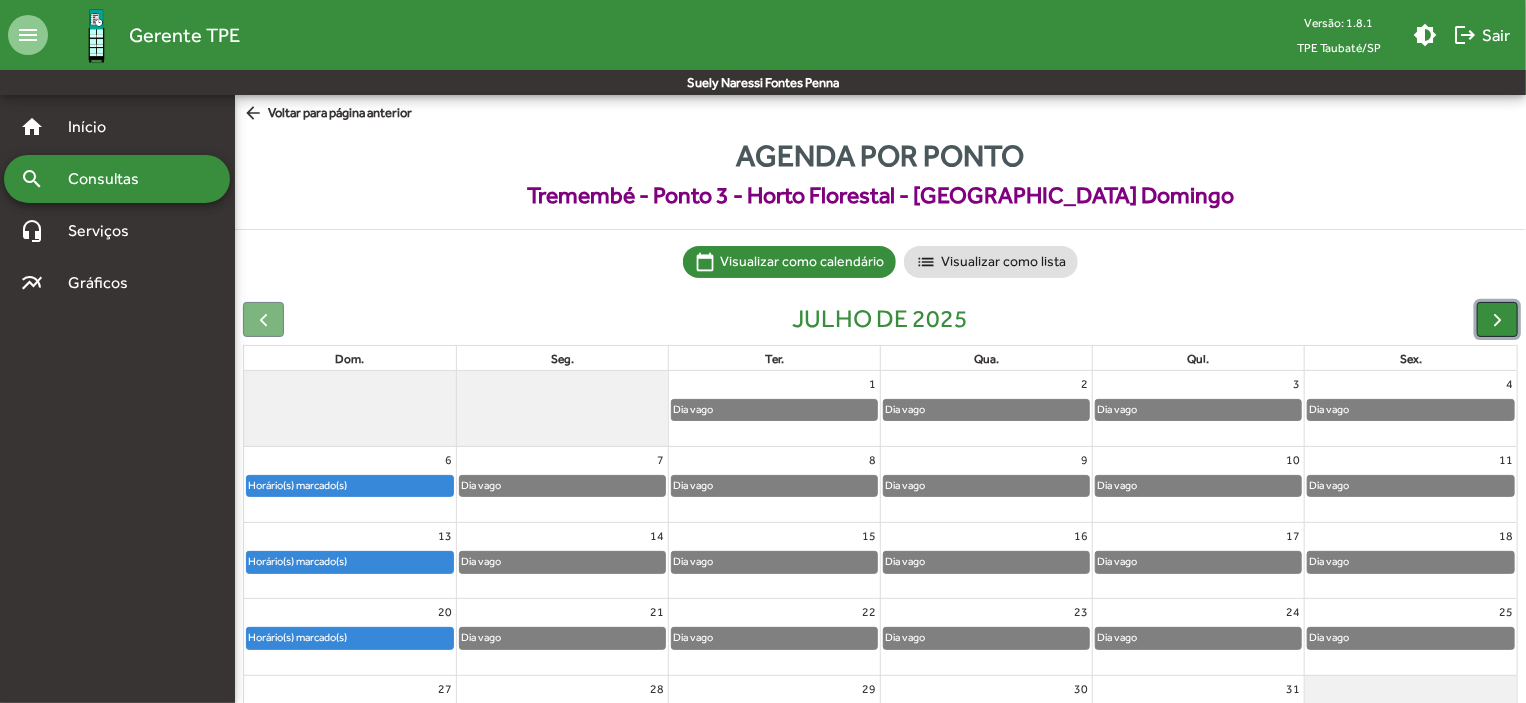 click 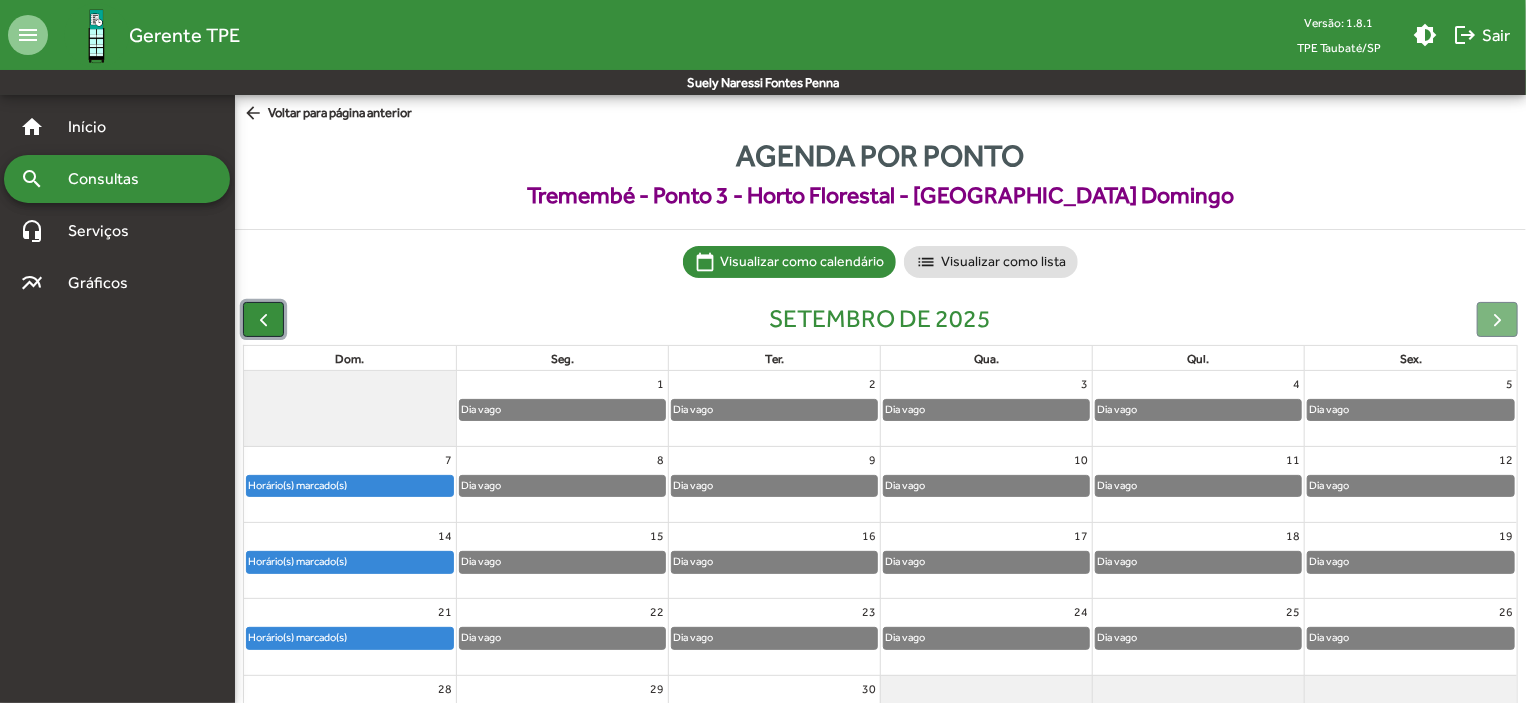 click 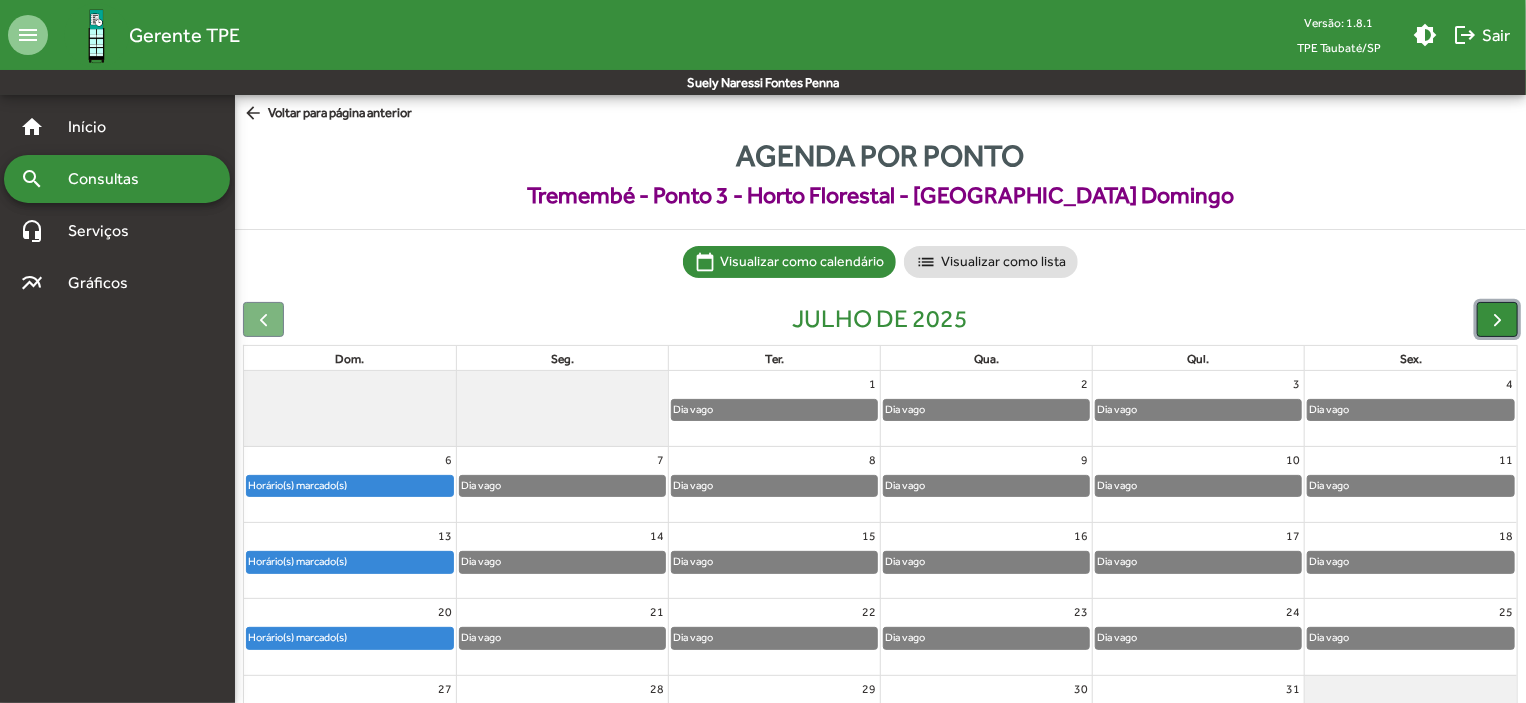 click 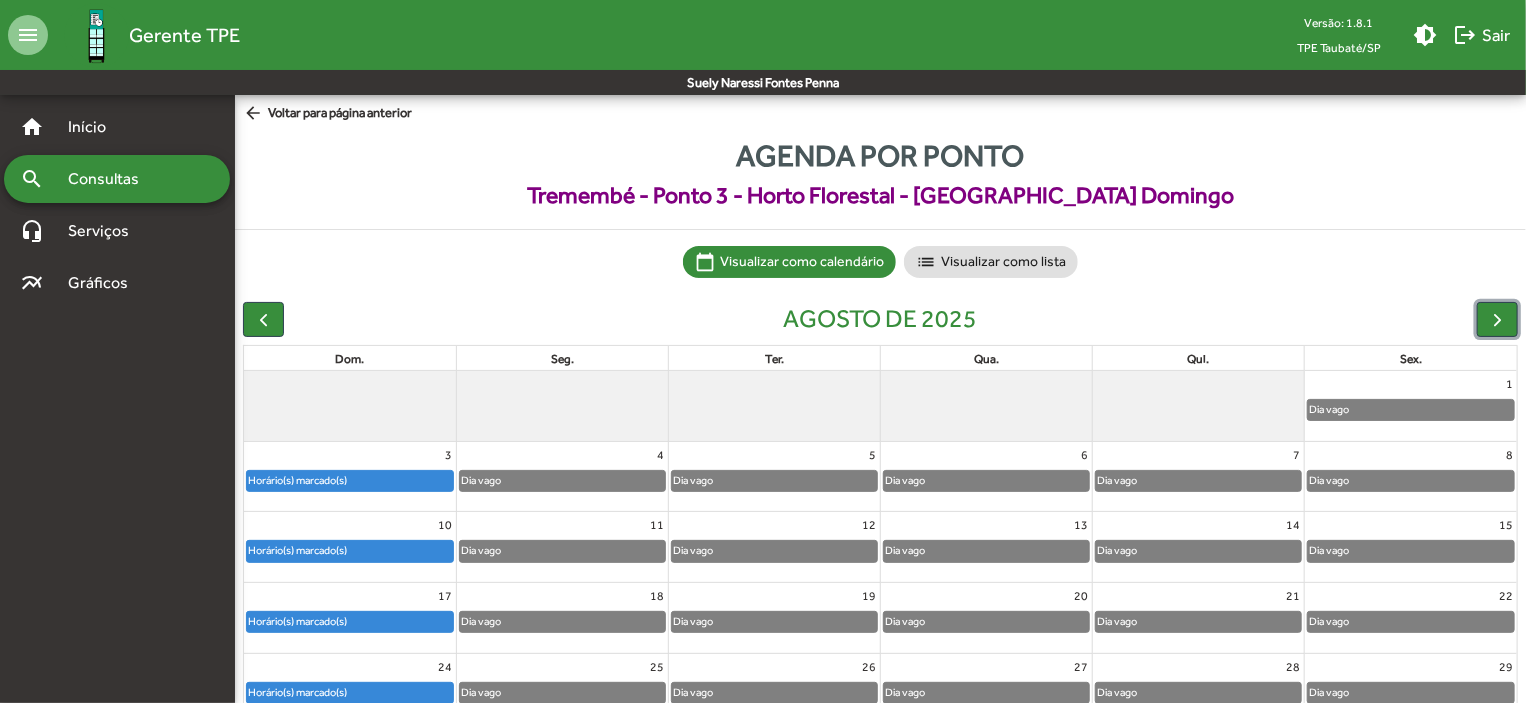 click on "Horário(s) marcado(s)" 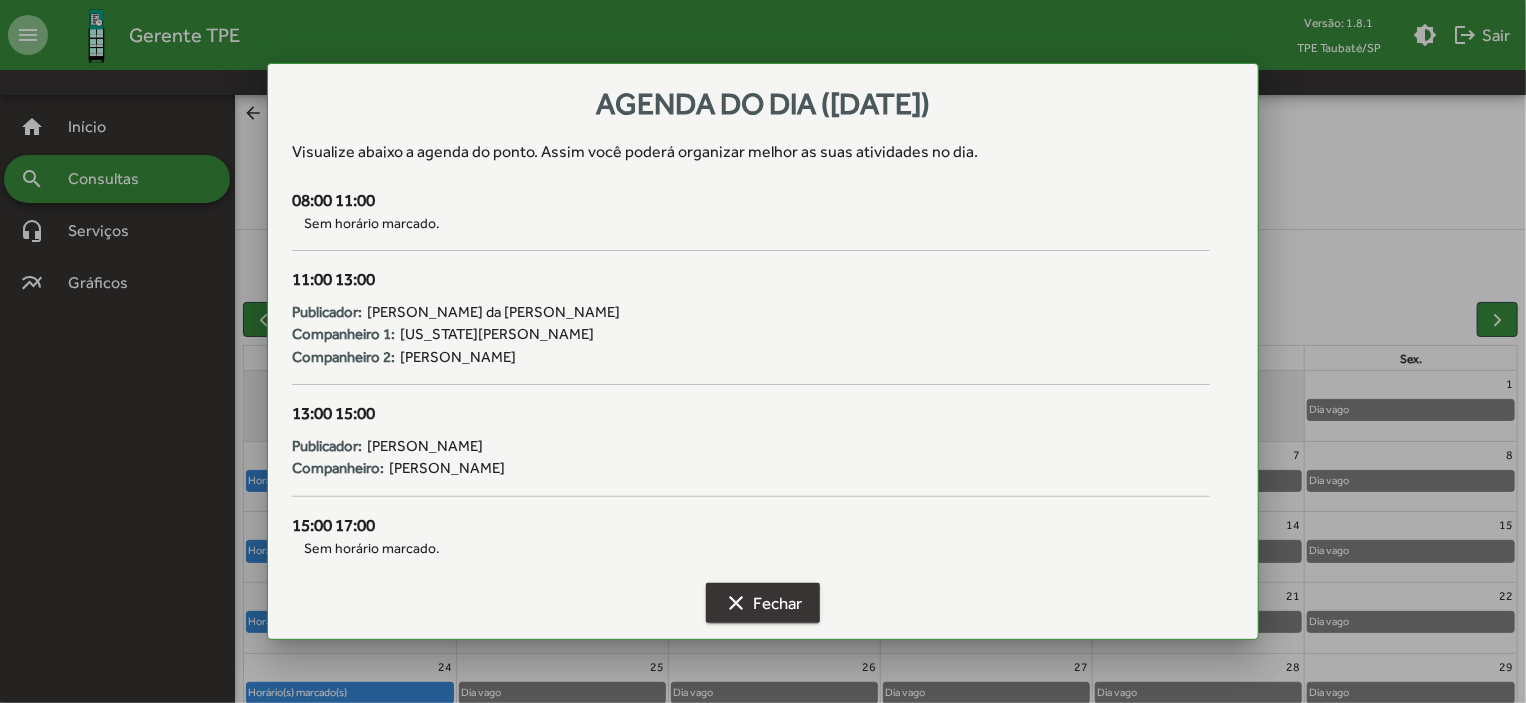 click on "clear  Fechar" at bounding box center (763, 603) 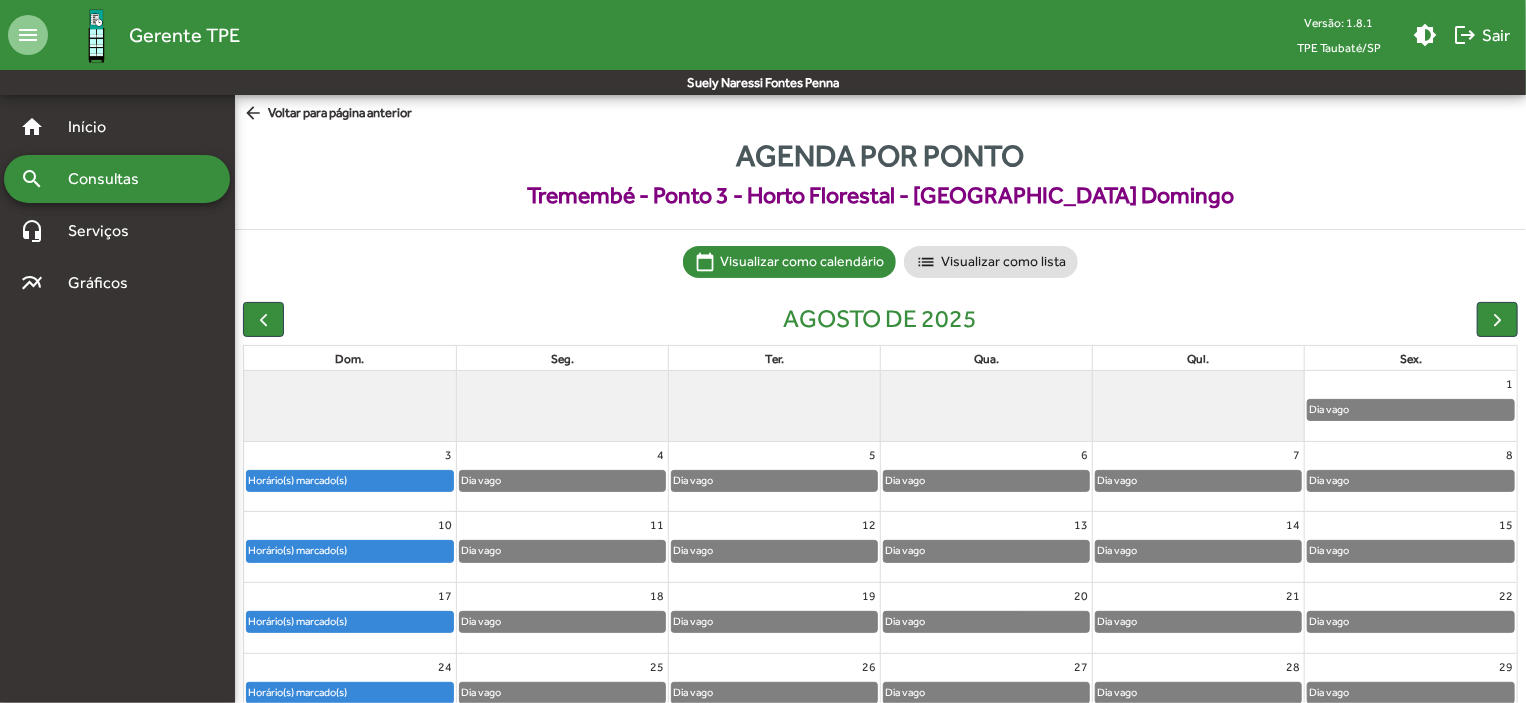 click on "clear  Fechar" at bounding box center (763, 603) 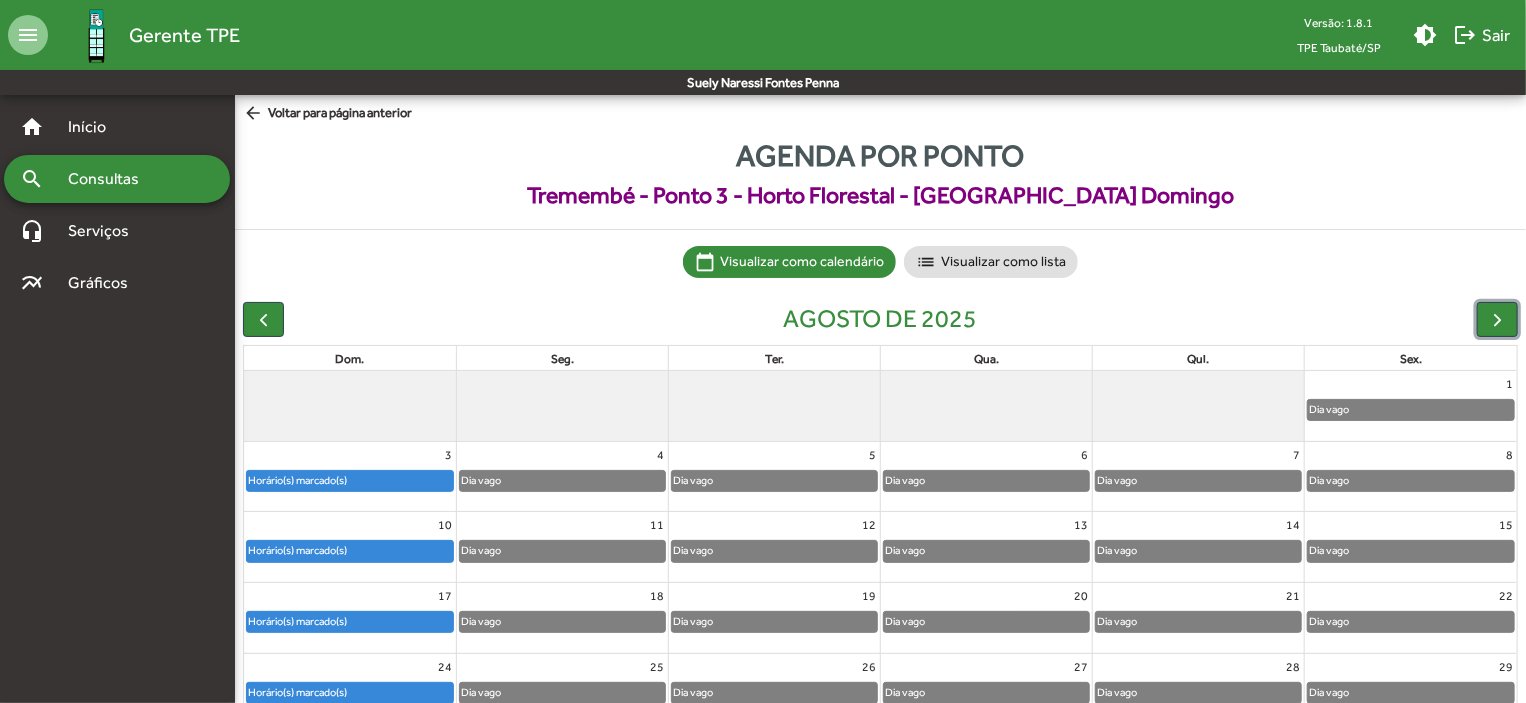 click on "Horário(s) marcado(s)" 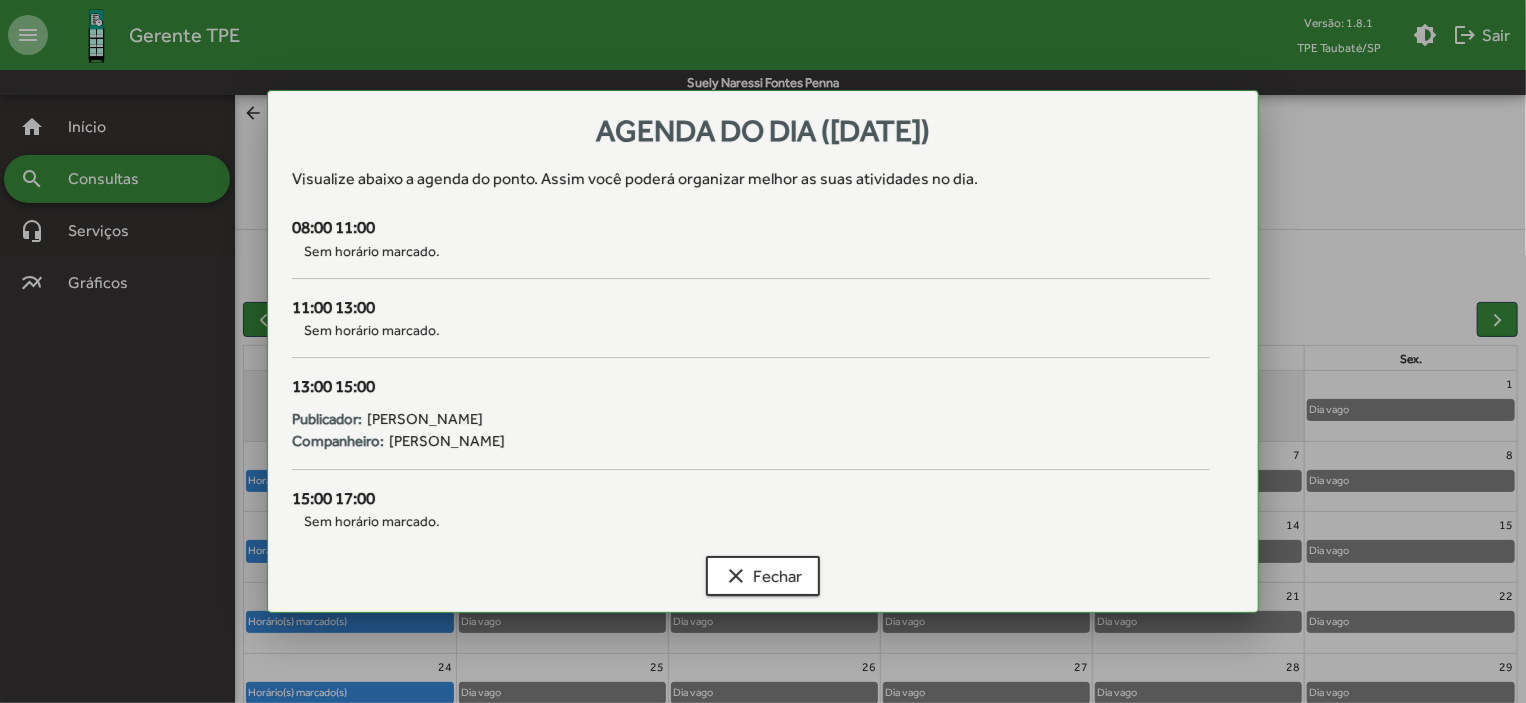 click on "Agenda do dia (10/08/2025)  Visualize abaixo a agenda do ponto . Assim você poderá organizar melhor as suas atividades no dia.   08:00 11:00  Sem horário marcado.  11:00 13:00  Sem horário marcado.  13:00 15:00  Publicador: Isabel Cristina de Souza Companheiro: Alexandra Narezi Lima  15:00 17:00  Sem horário marcado. clear  Fechar" at bounding box center [763, 351] 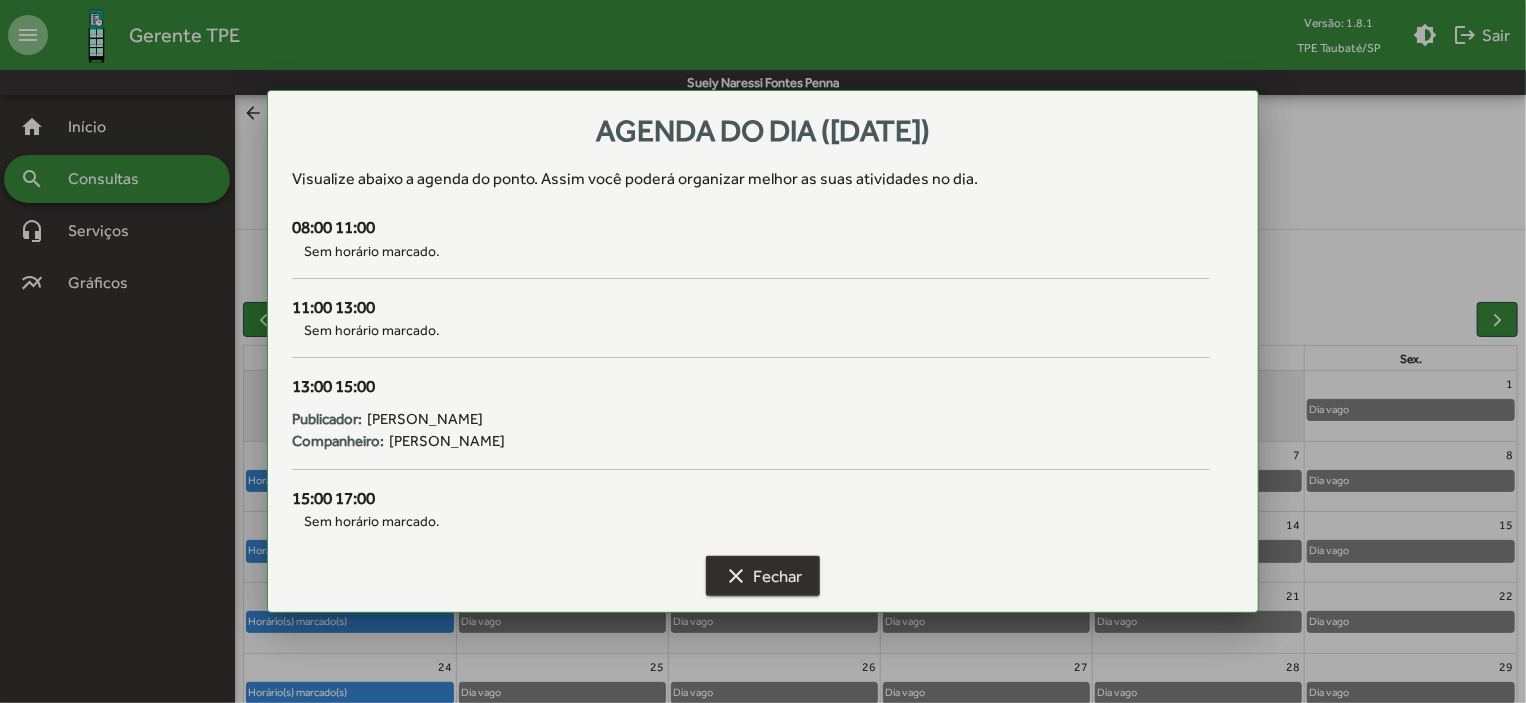 click on "clear  Fechar" at bounding box center [763, 576] 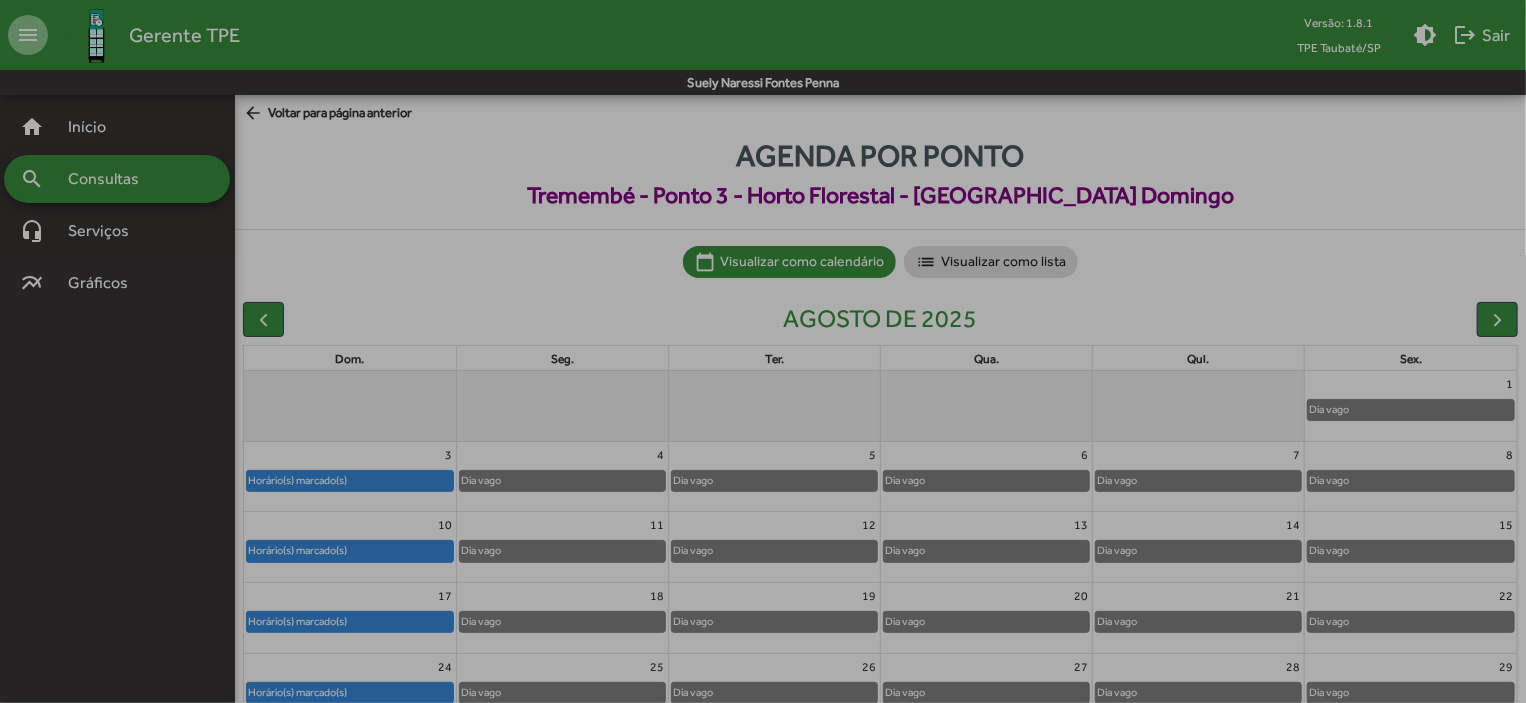 click on "clear  Fechar" at bounding box center [763, 576] 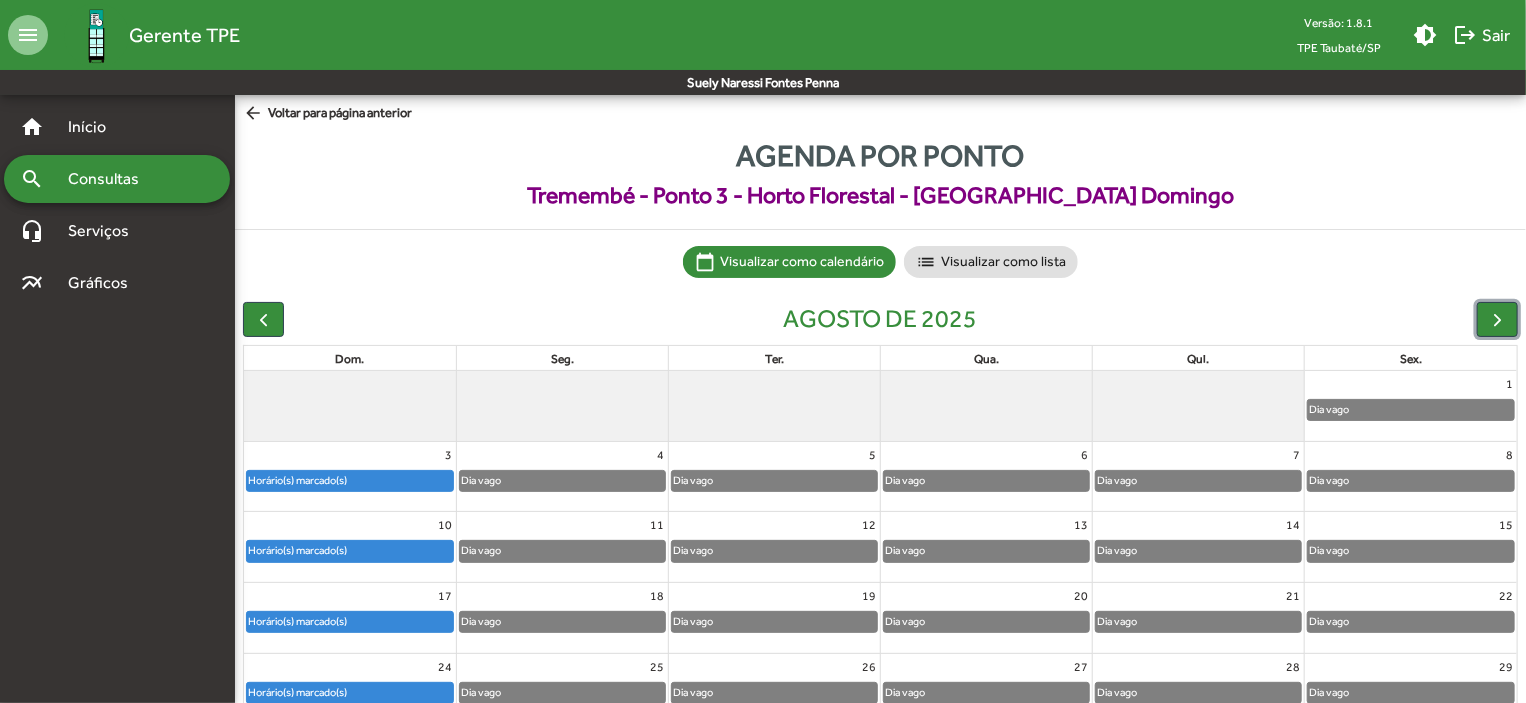 click on "Horário(s) marcado(s)" 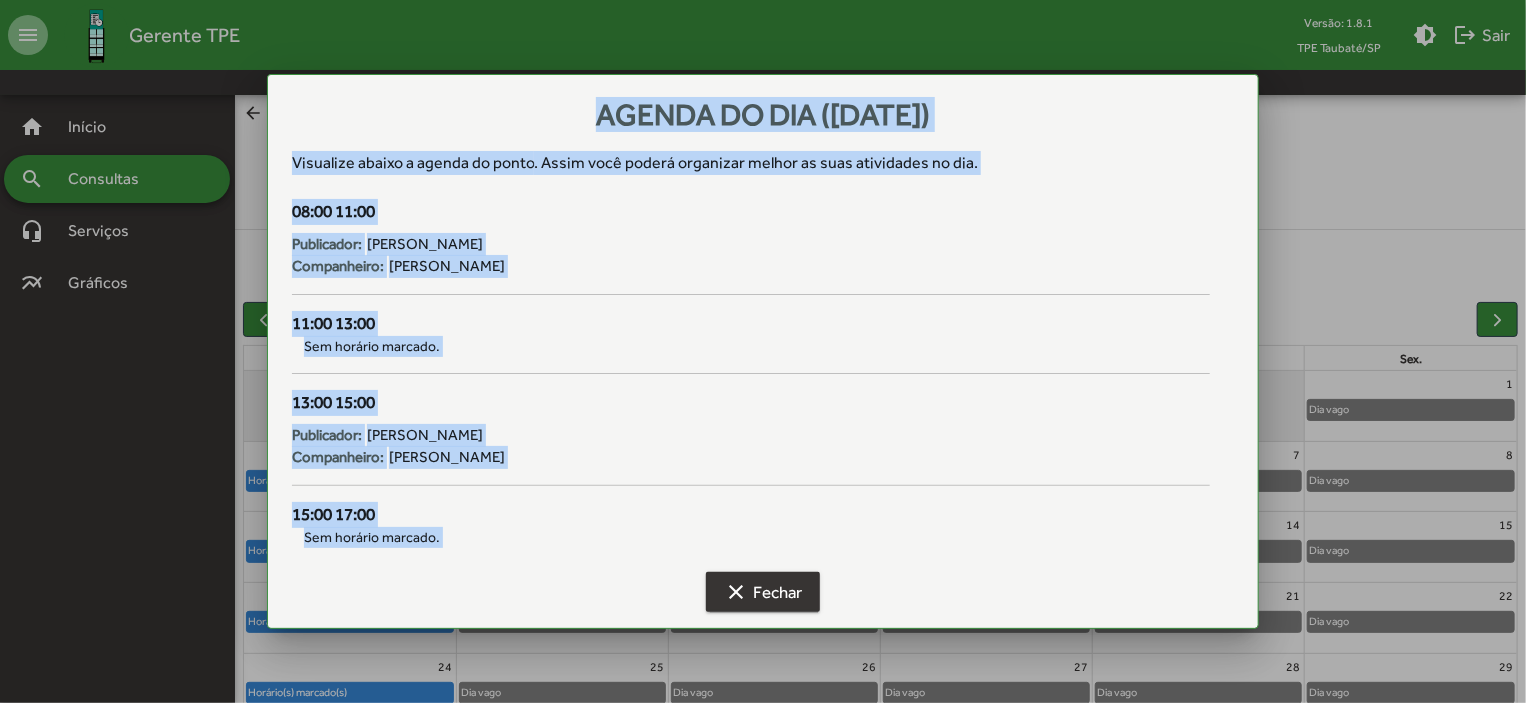 click on "clear  Fechar" at bounding box center (763, 592) 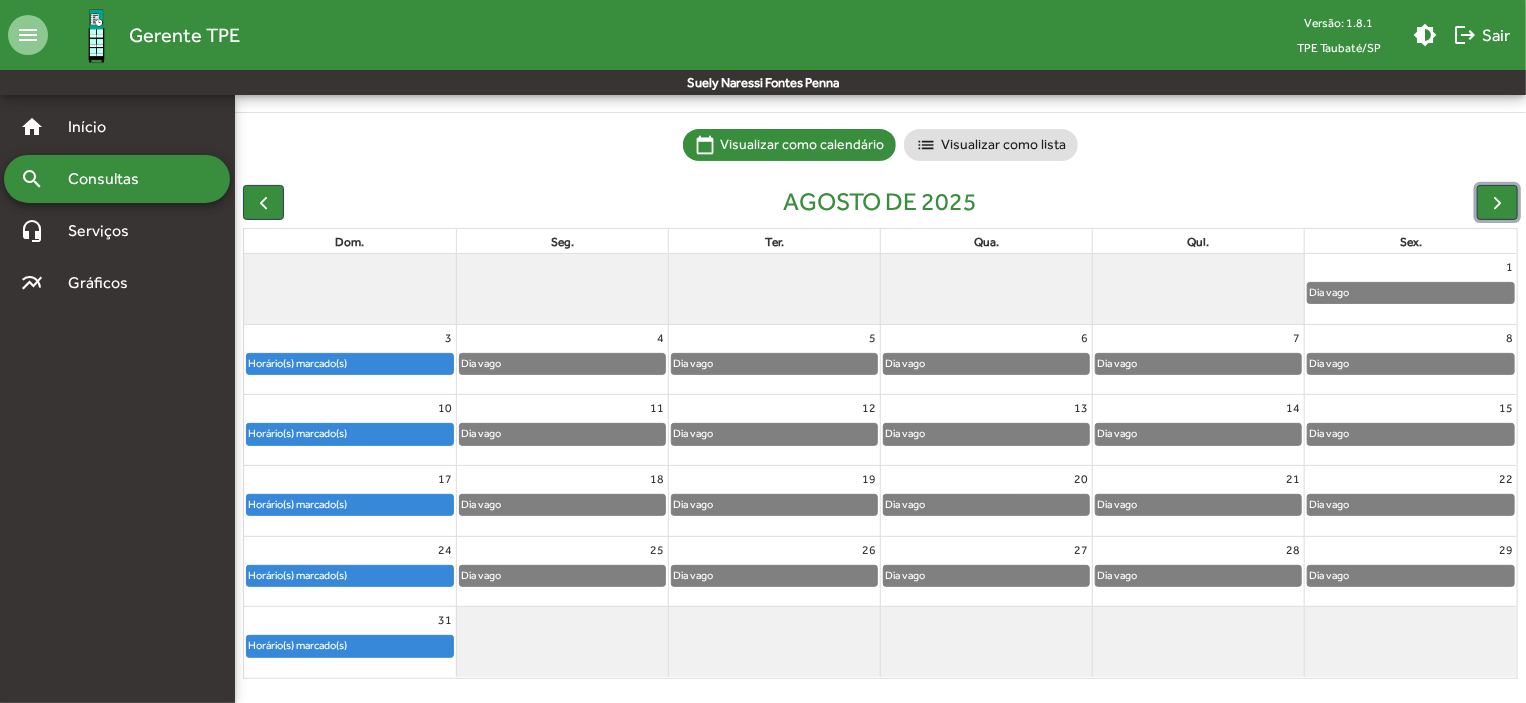 scroll, scrollTop: 124, scrollLeft: 0, axis: vertical 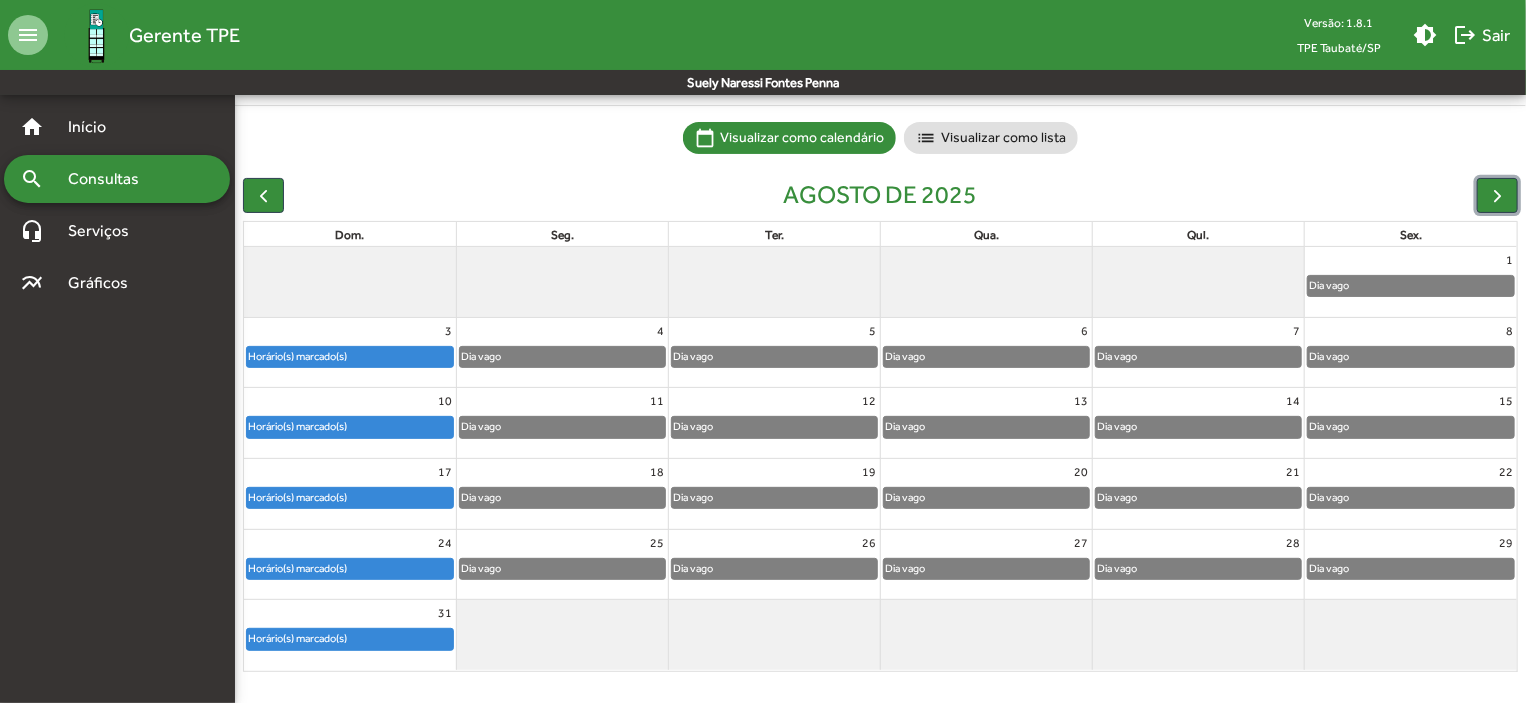 click on "Horário(s) marcado(s)" 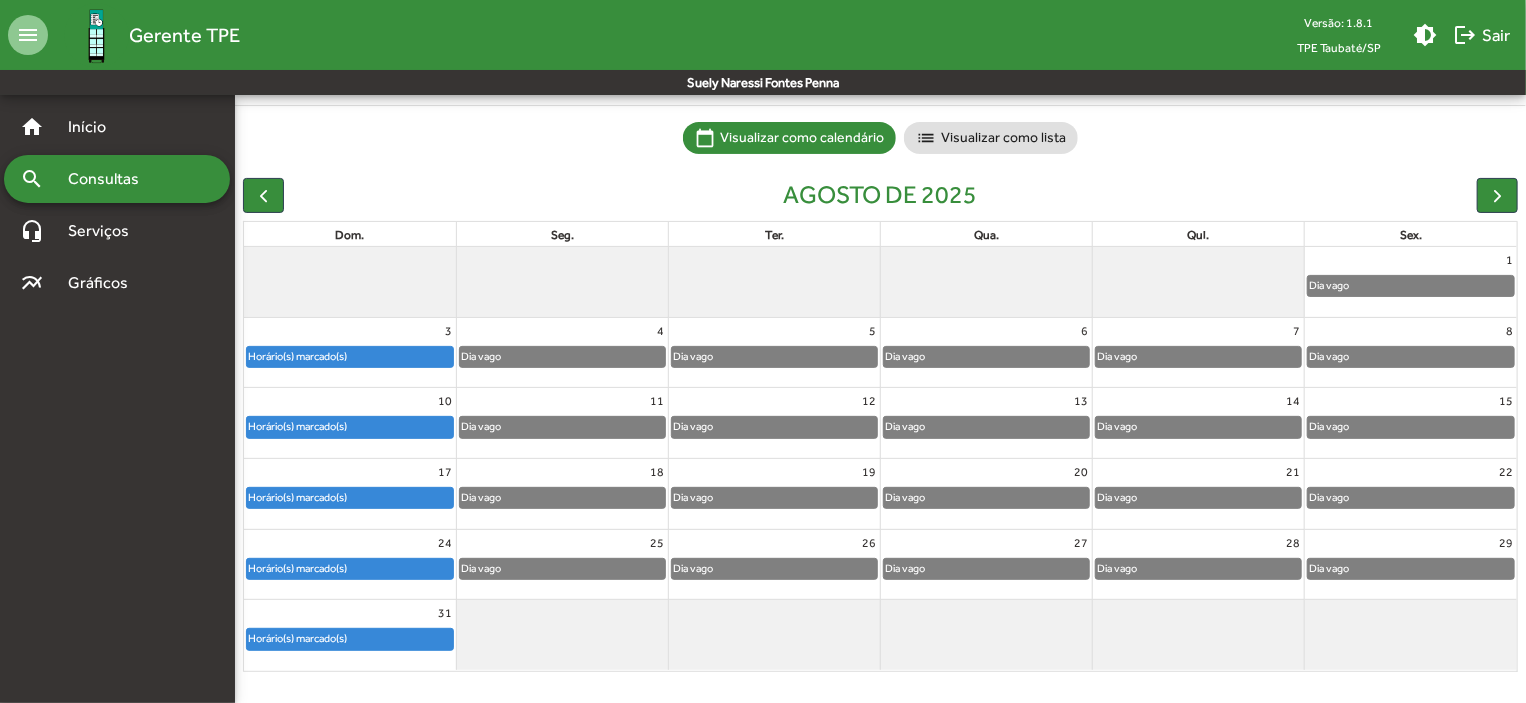 scroll, scrollTop: 0, scrollLeft: 0, axis: both 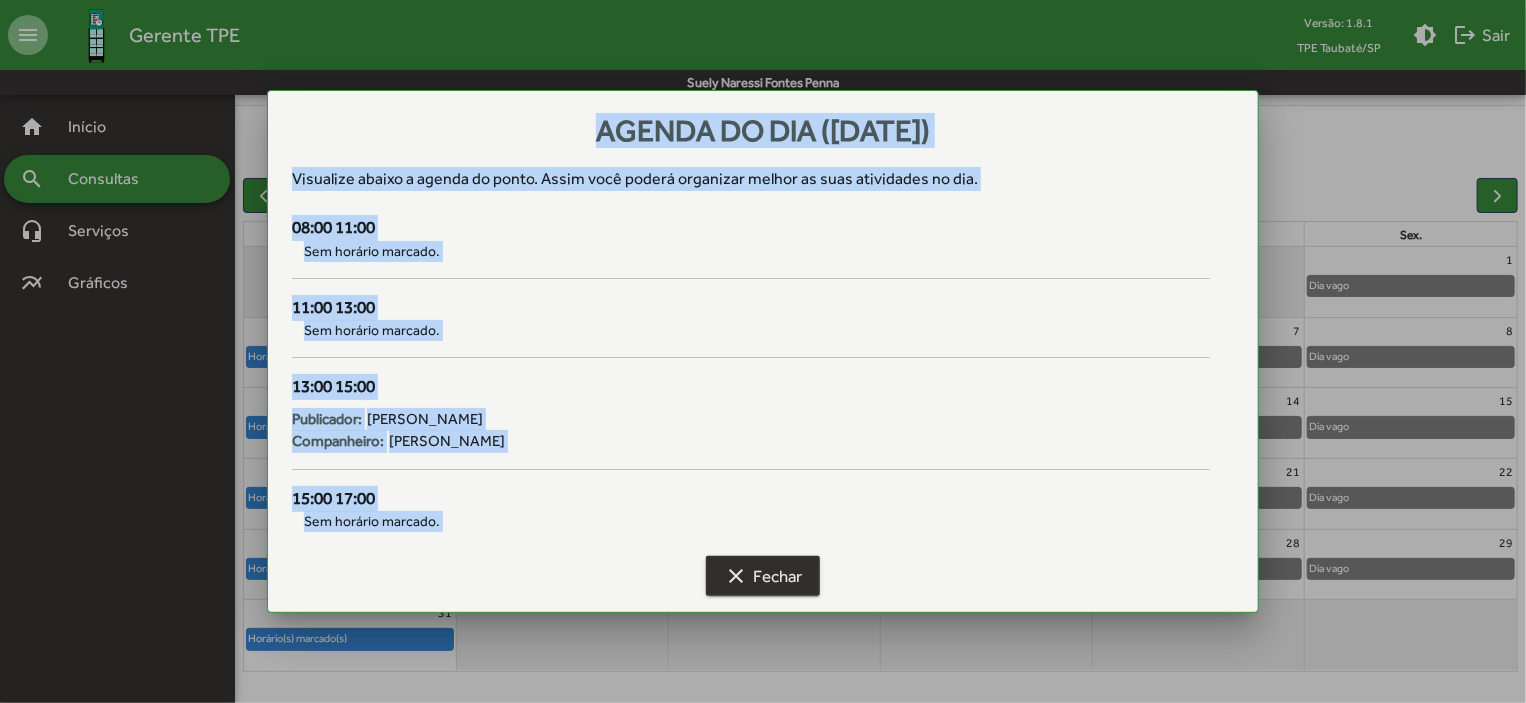 click on "clear" at bounding box center [736, 576] 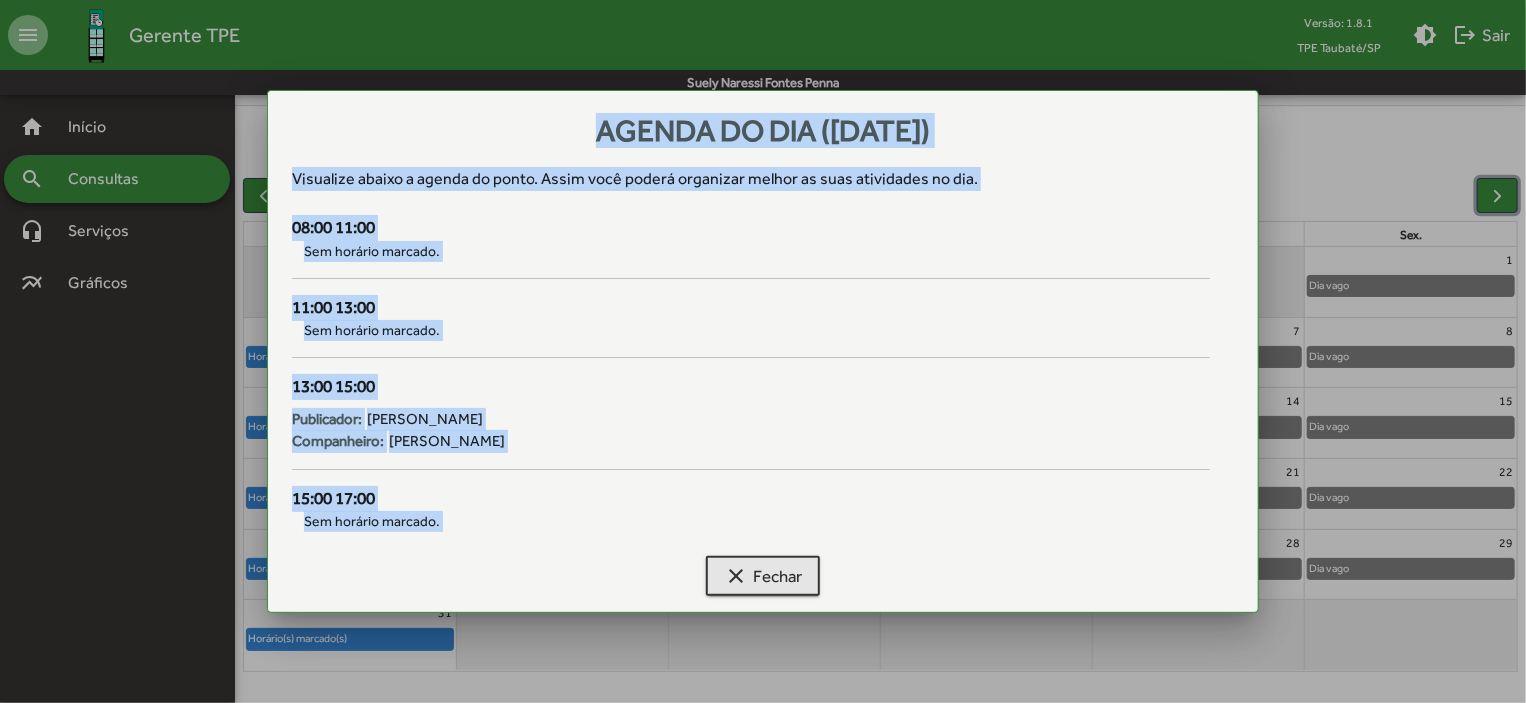 scroll, scrollTop: 124, scrollLeft: 0, axis: vertical 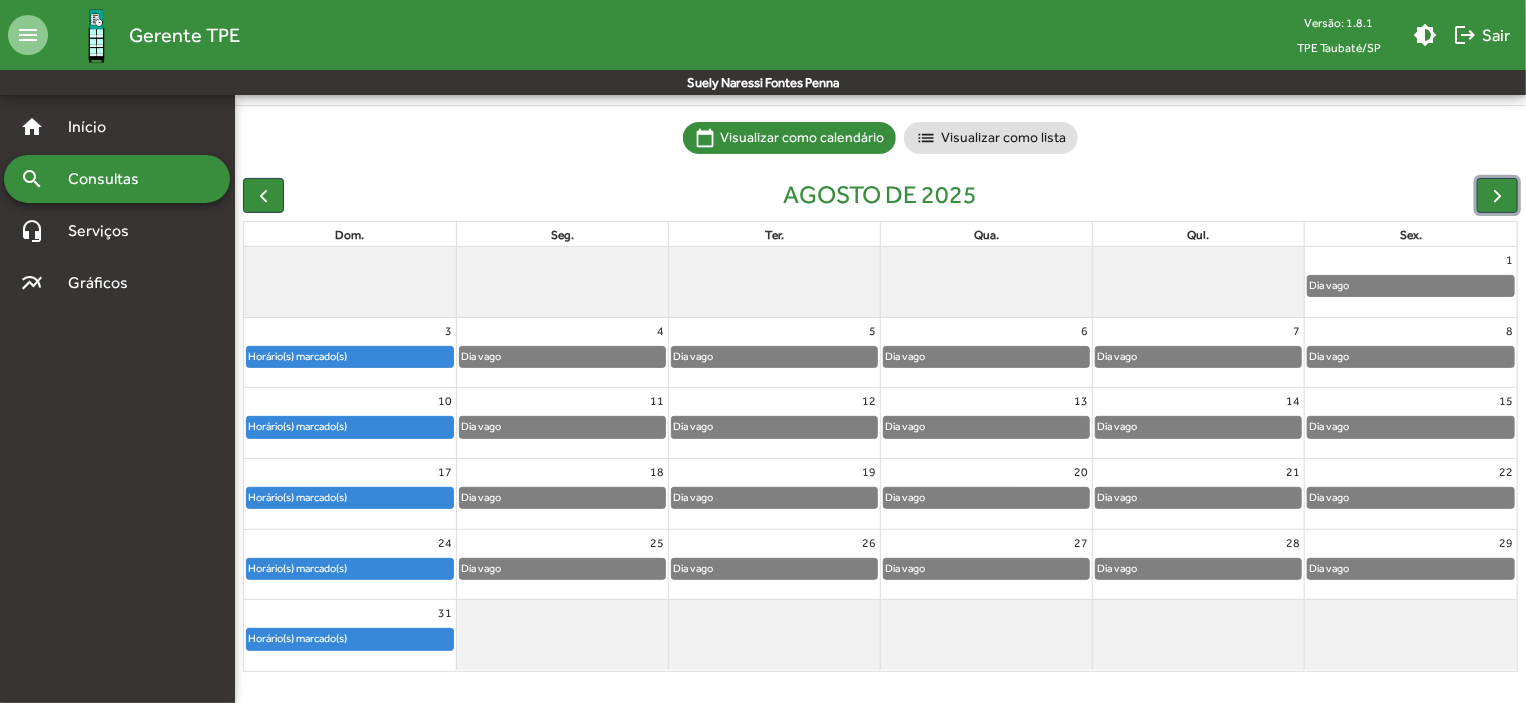 click on "Horário(s) marcado(s)" 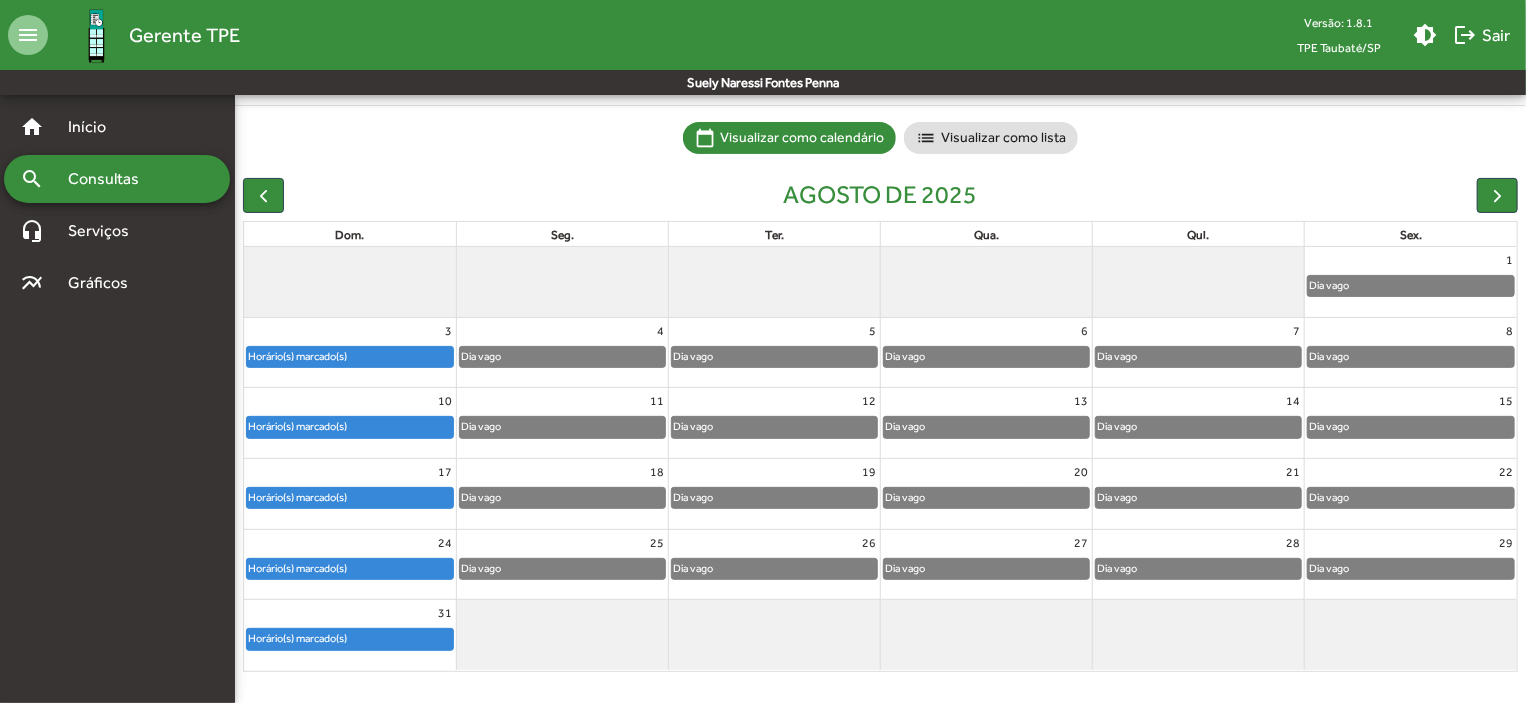 scroll, scrollTop: 0, scrollLeft: 0, axis: both 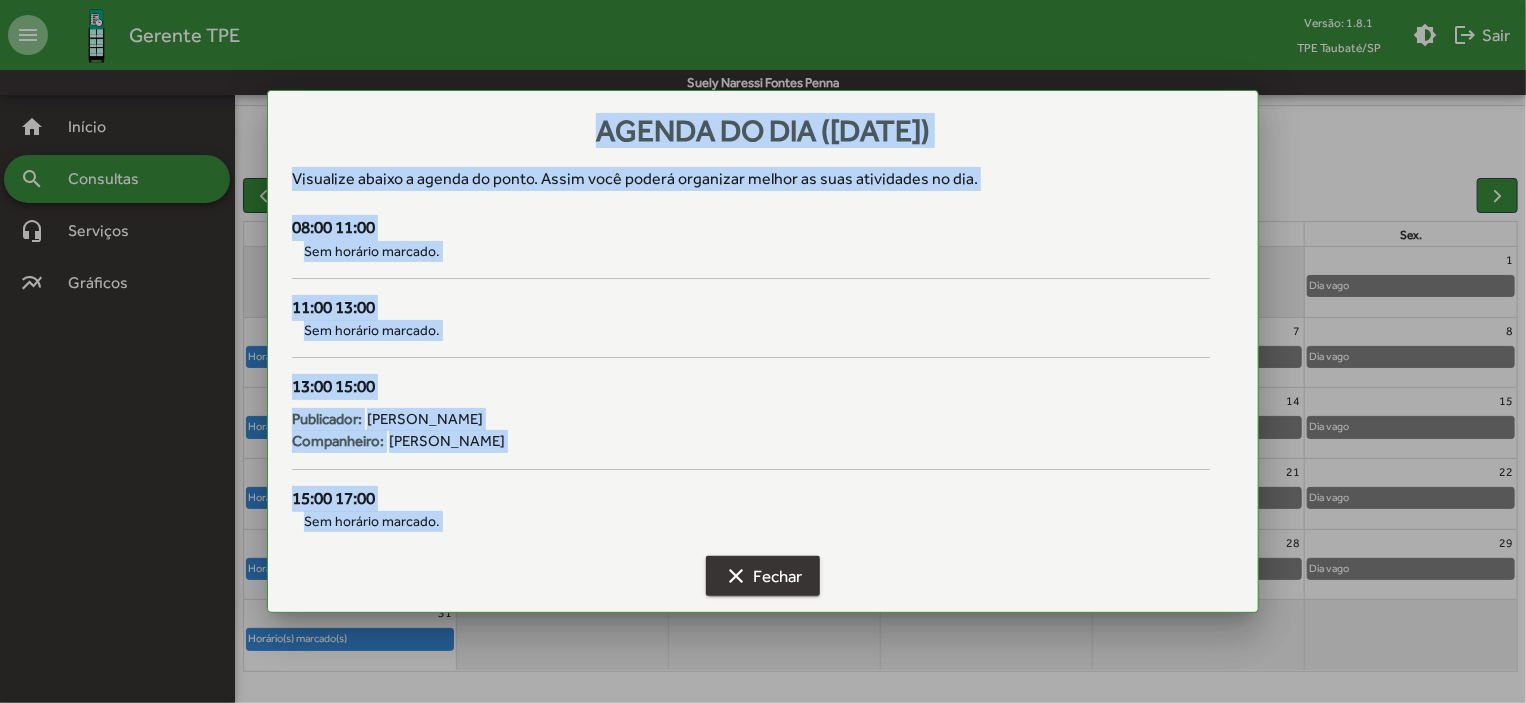 click on "clear" at bounding box center (736, 576) 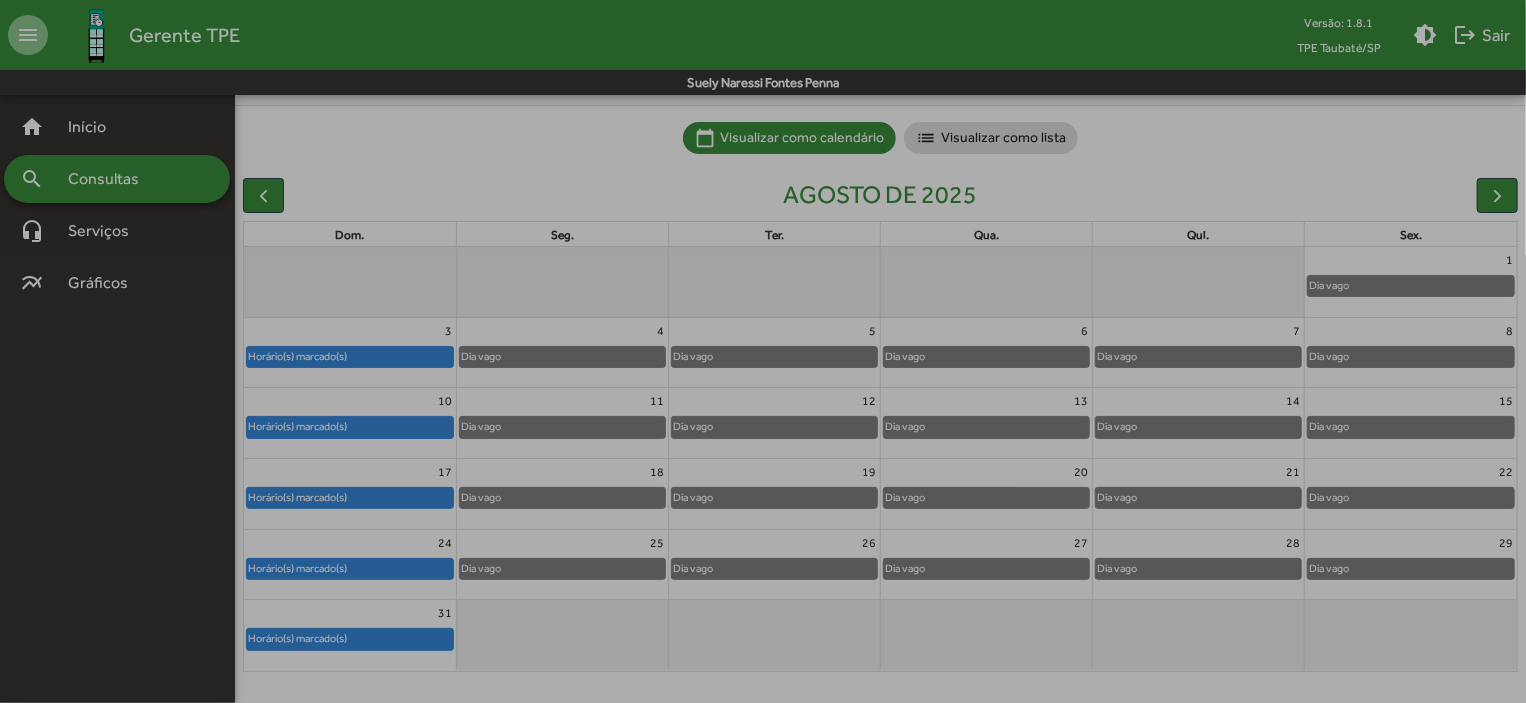 click on "clear" at bounding box center [736, 576] 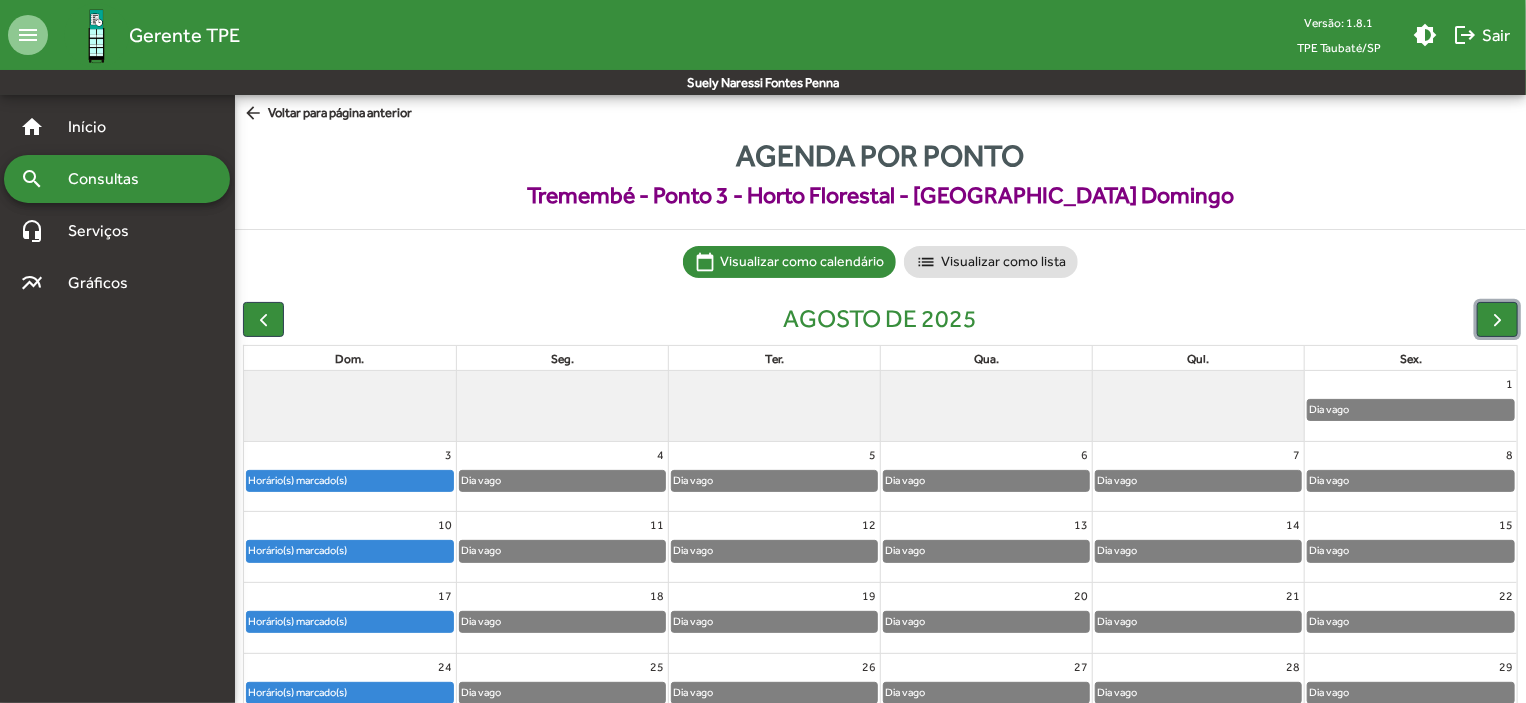 scroll, scrollTop: 124, scrollLeft: 0, axis: vertical 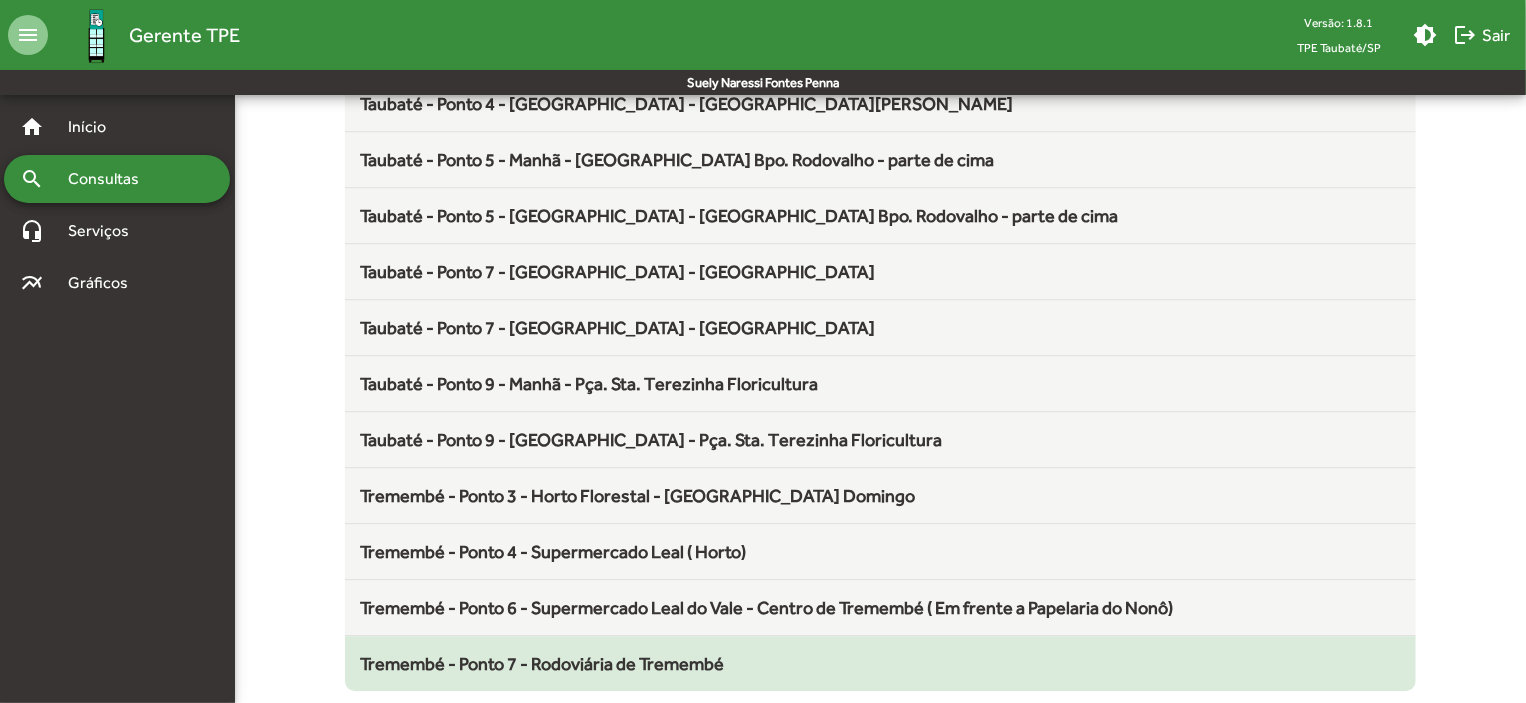 click on "Tremembé - Ponto 7 - Rodoviária de Tremembé" 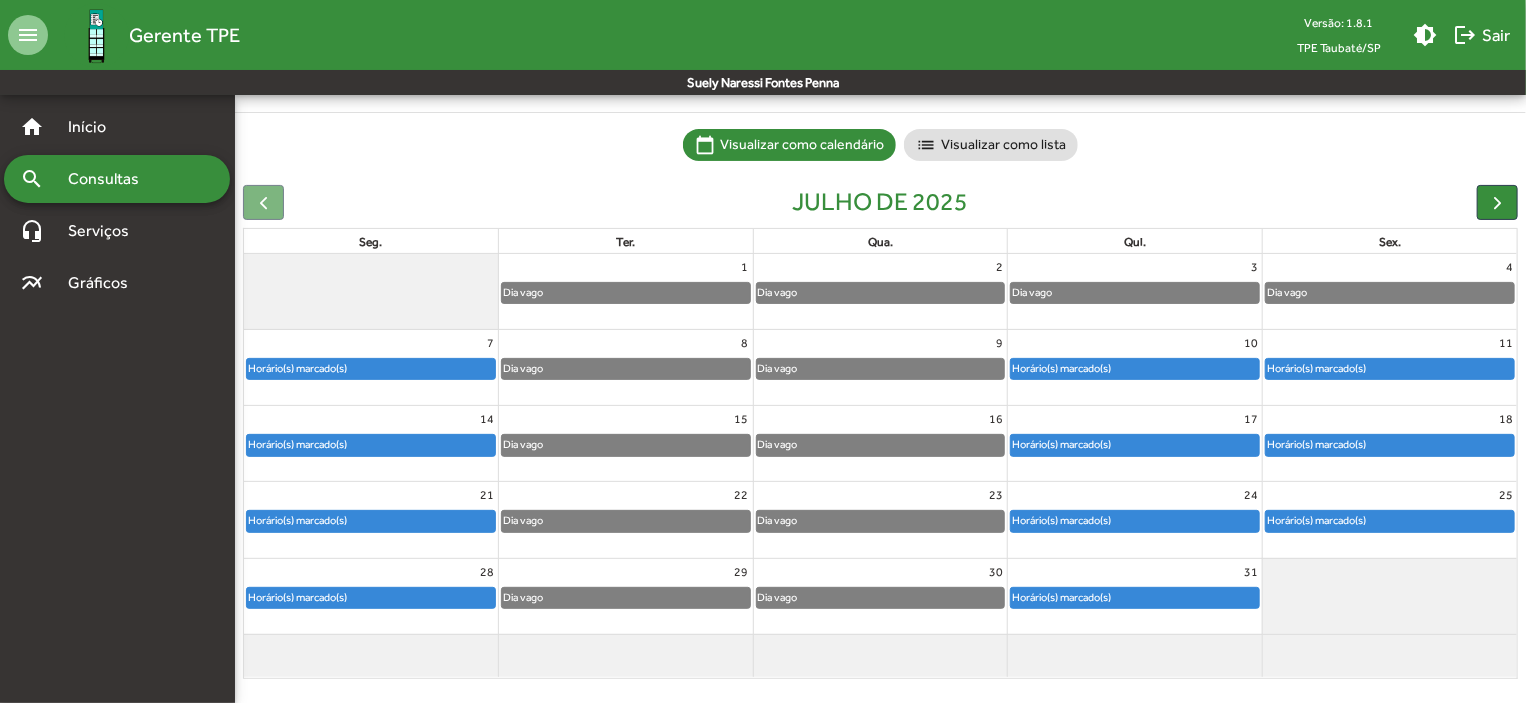 scroll, scrollTop: 124, scrollLeft: 0, axis: vertical 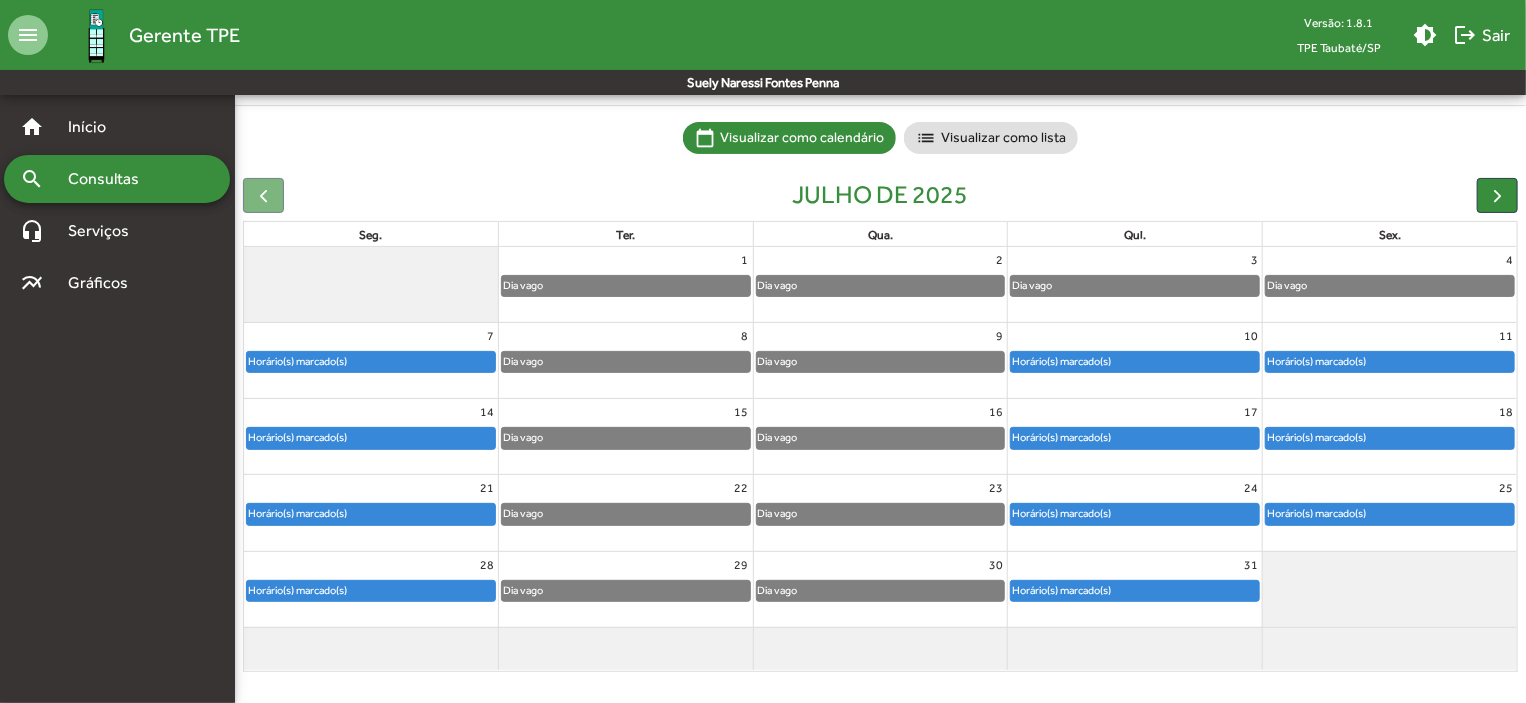 click on "Horário(s) marcado(s)" 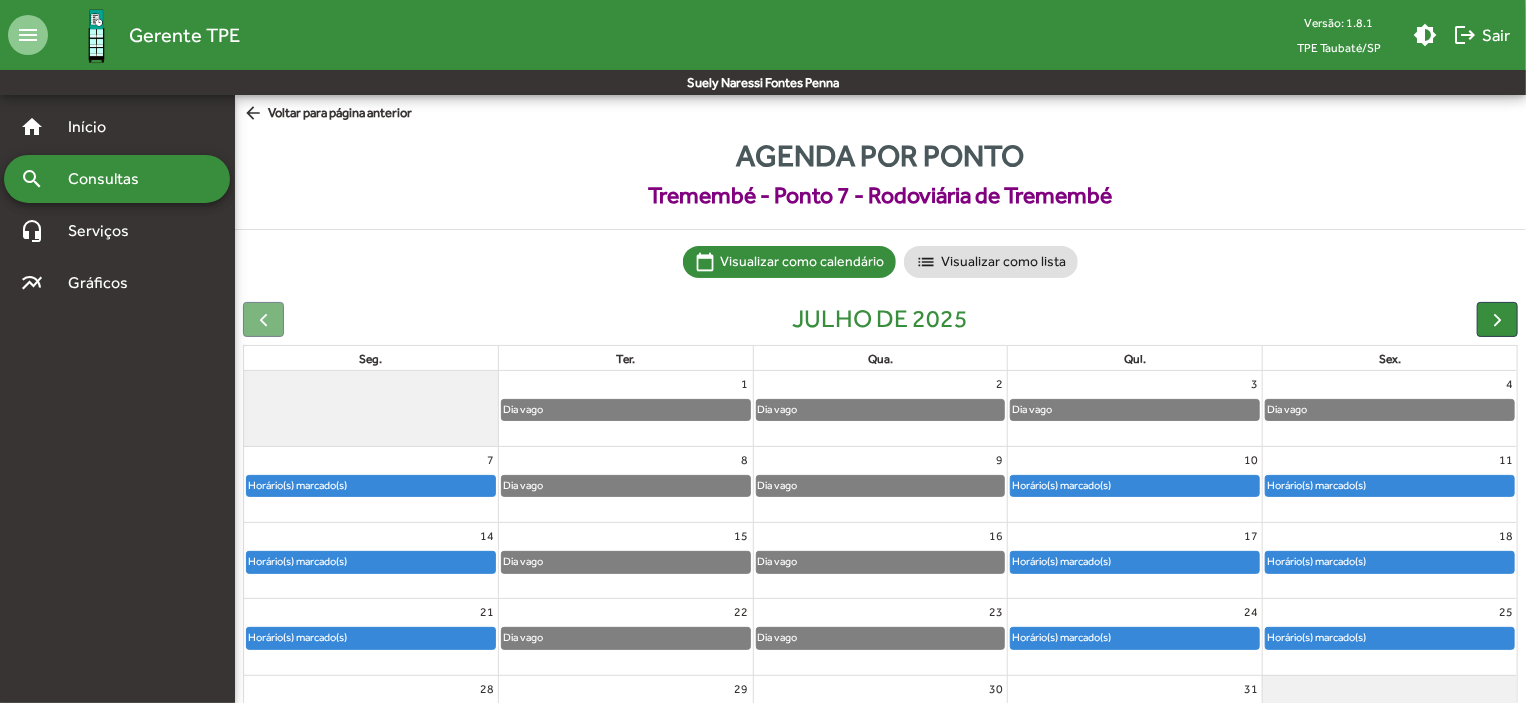 scroll, scrollTop: 124, scrollLeft: 0, axis: vertical 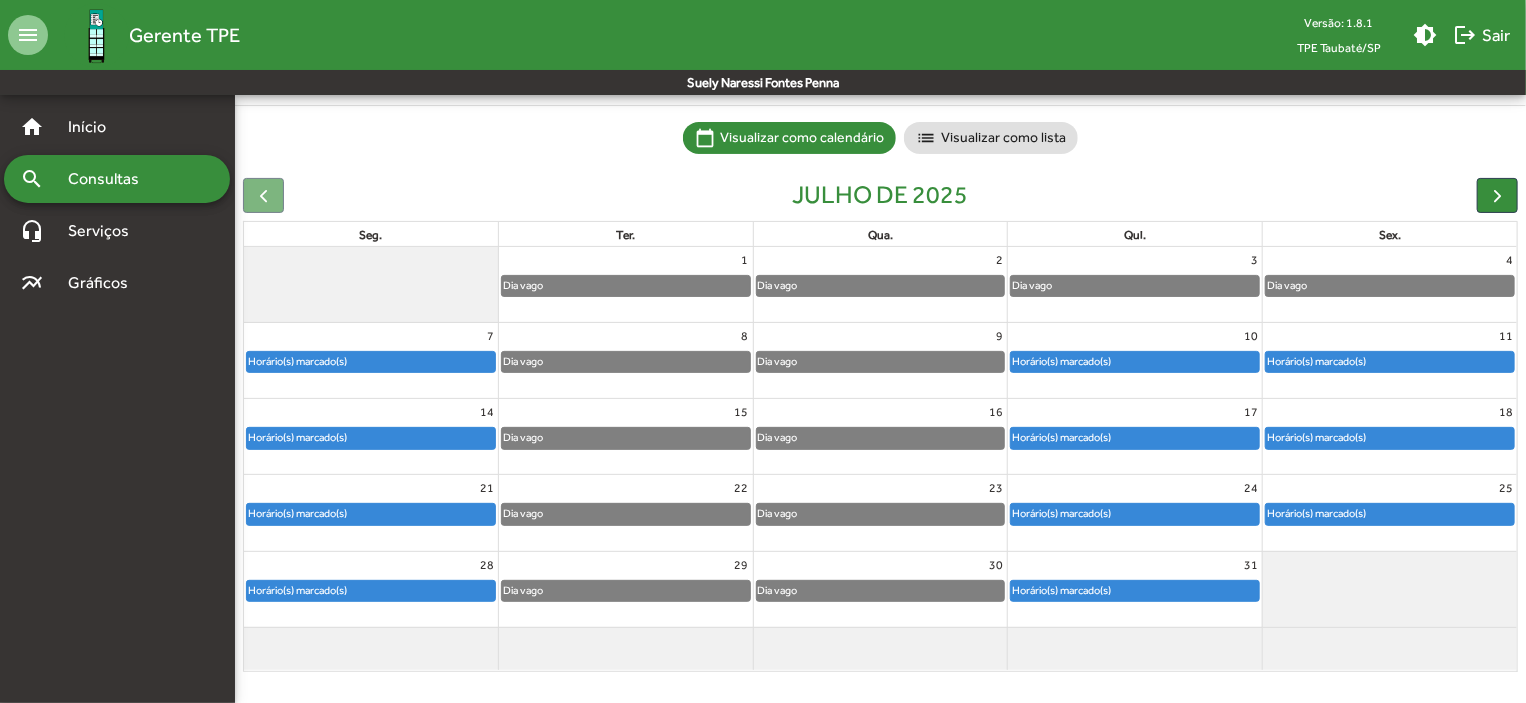 click on "Horário(s) marcado(s)" 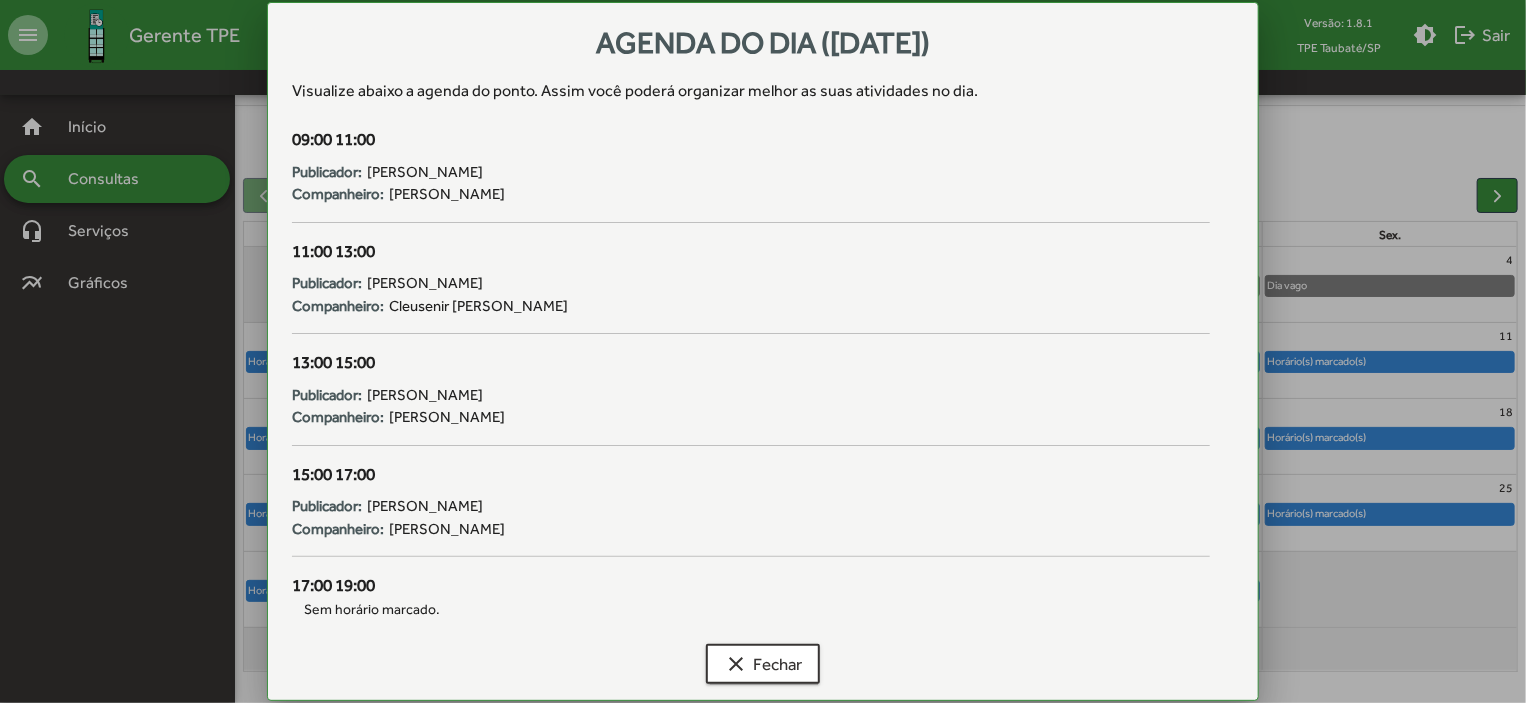scroll, scrollTop: 0, scrollLeft: 0, axis: both 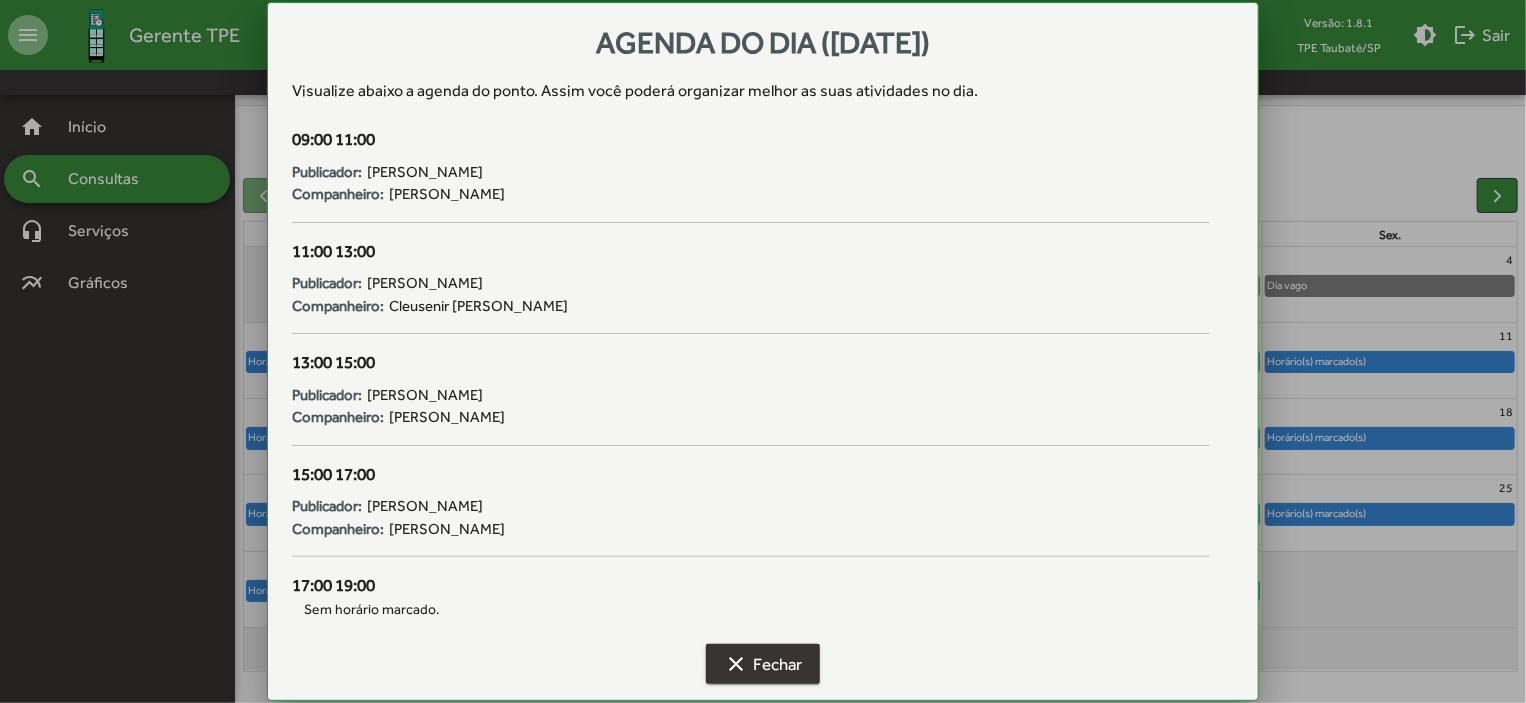 click on "clear  Fechar" at bounding box center (763, 664) 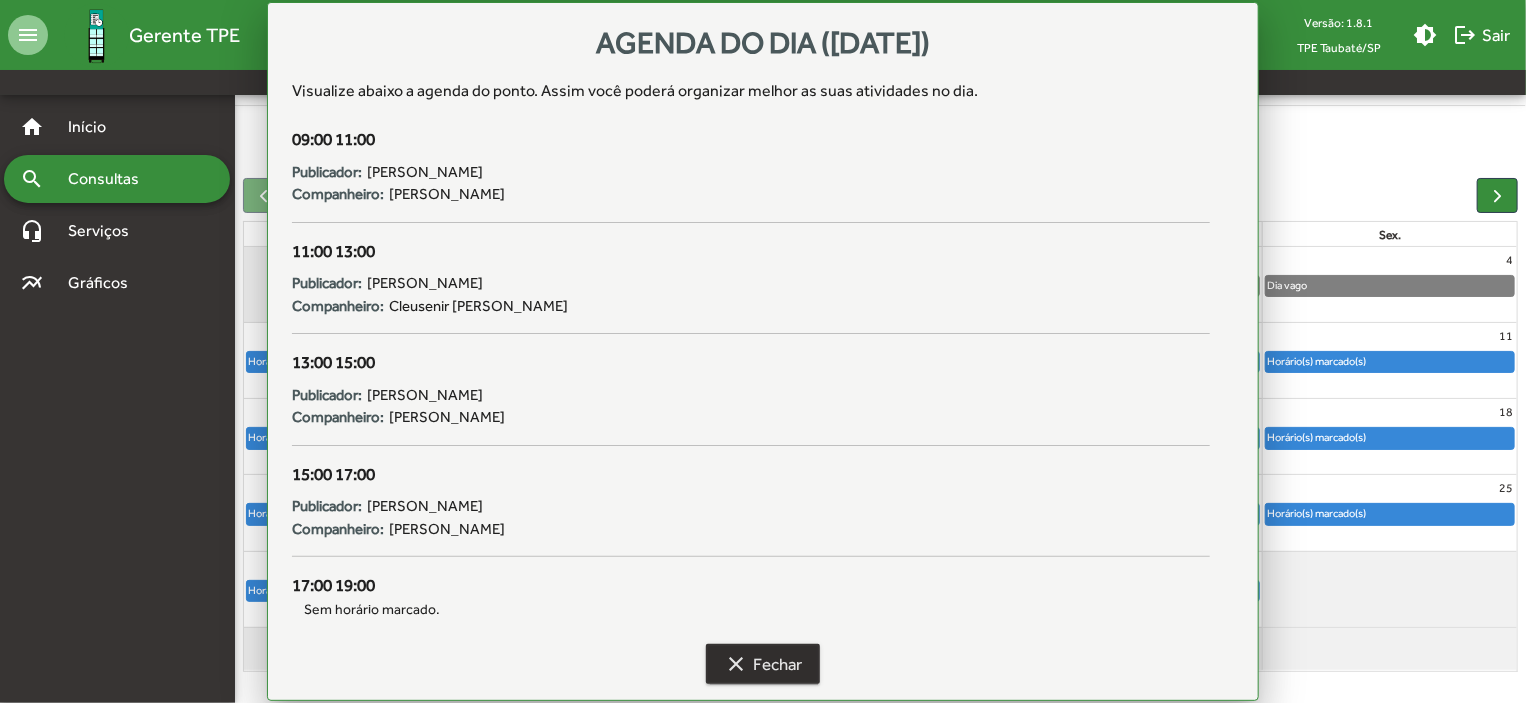 scroll, scrollTop: 124, scrollLeft: 0, axis: vertical 